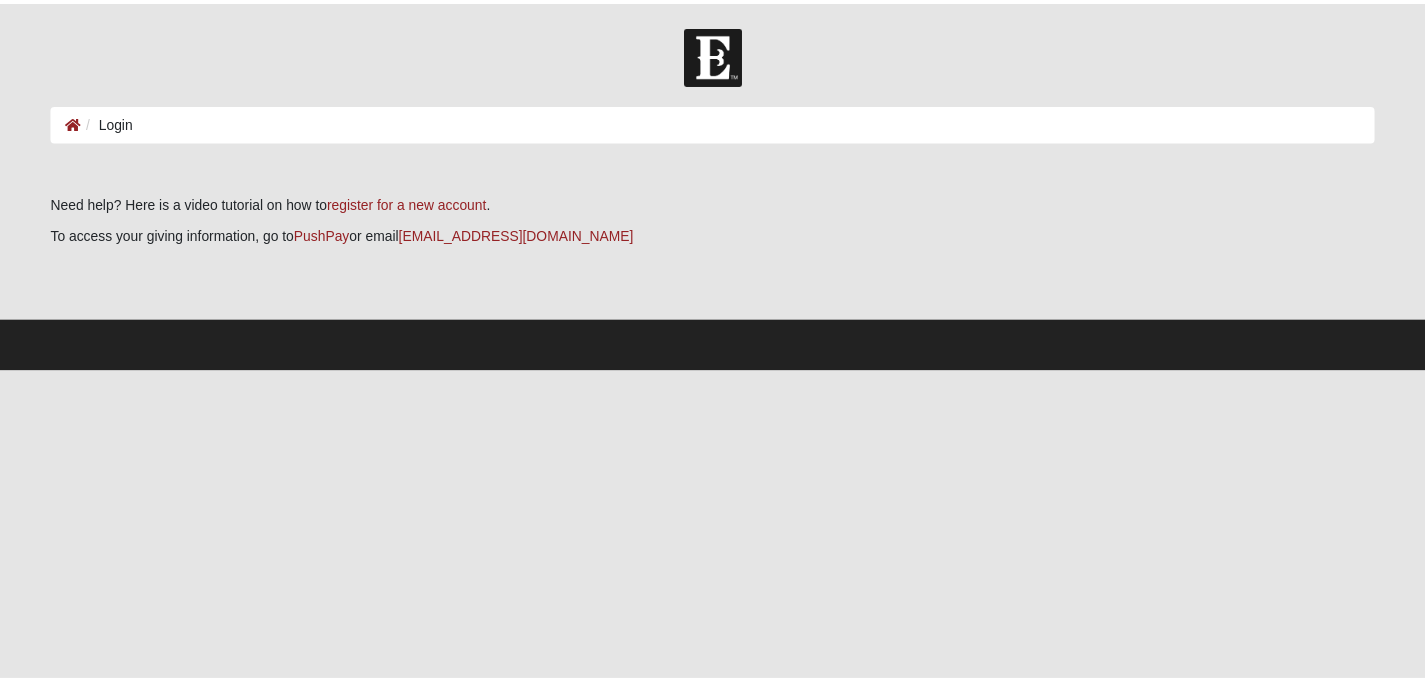 scroll, scrollTop: 0, scrollLeft: 0, axis: both 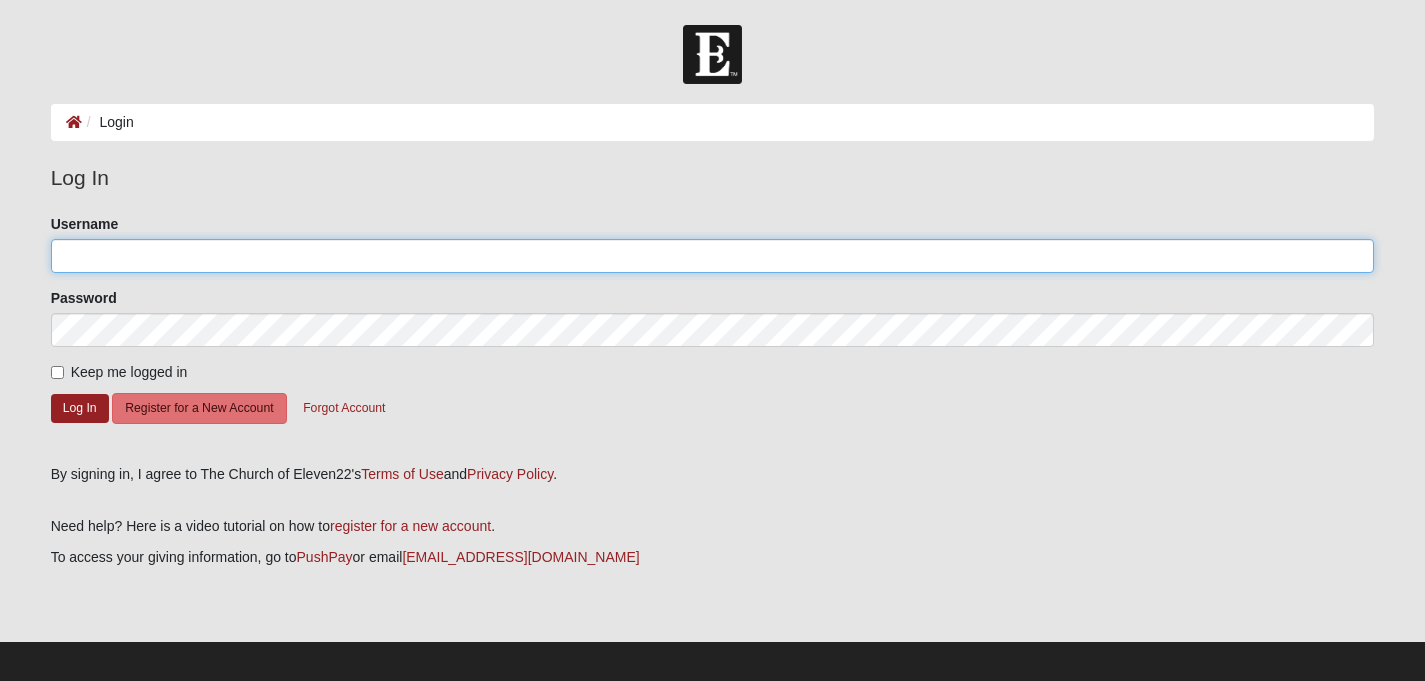 click on "Username" 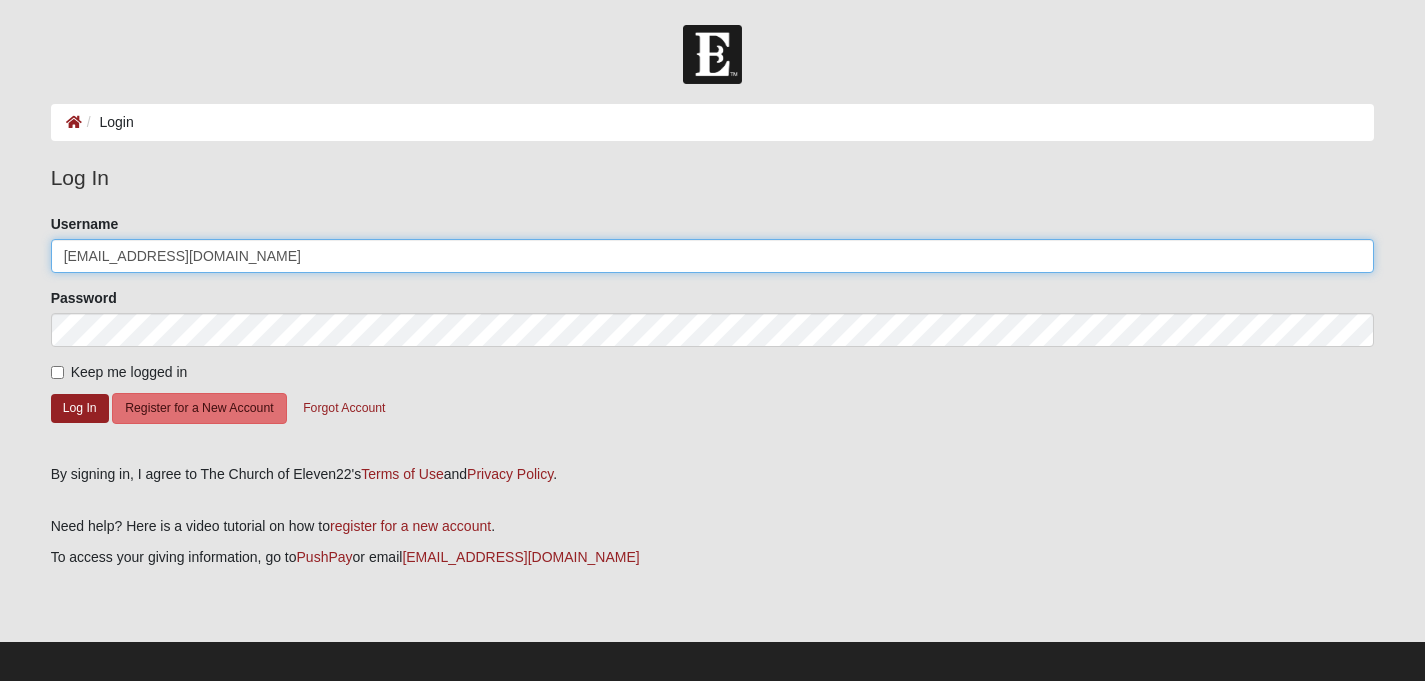 type on "[EMAIL_ADDRESS][DOMAIN_NAME]" 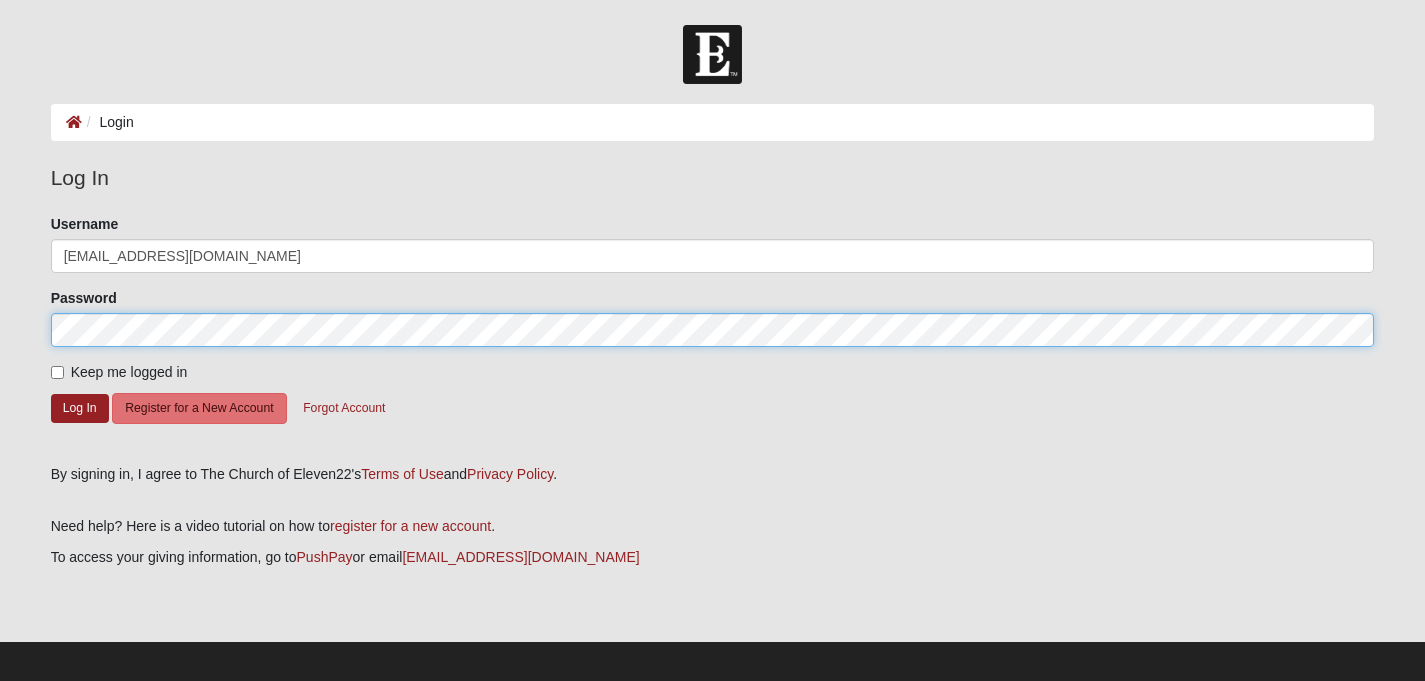 click on "Log In" 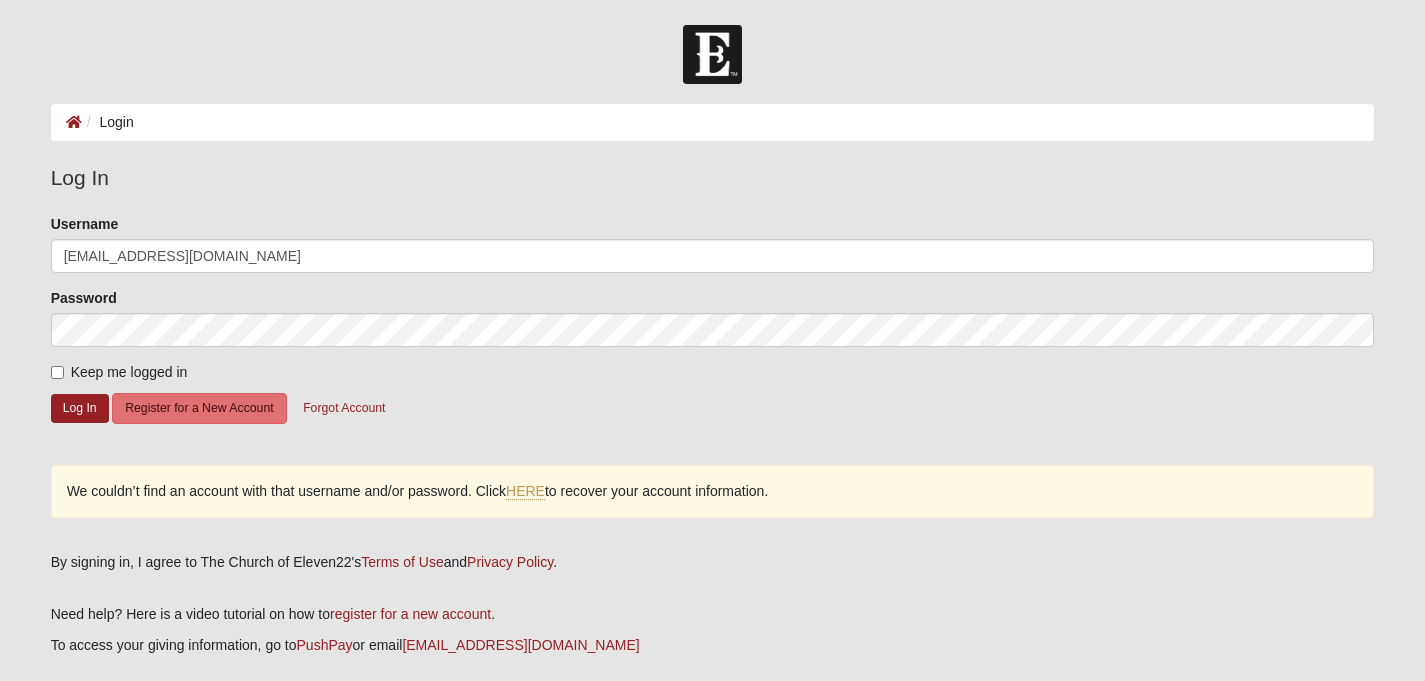 click on "Keep me logged in" at bounding box center [129, 372] 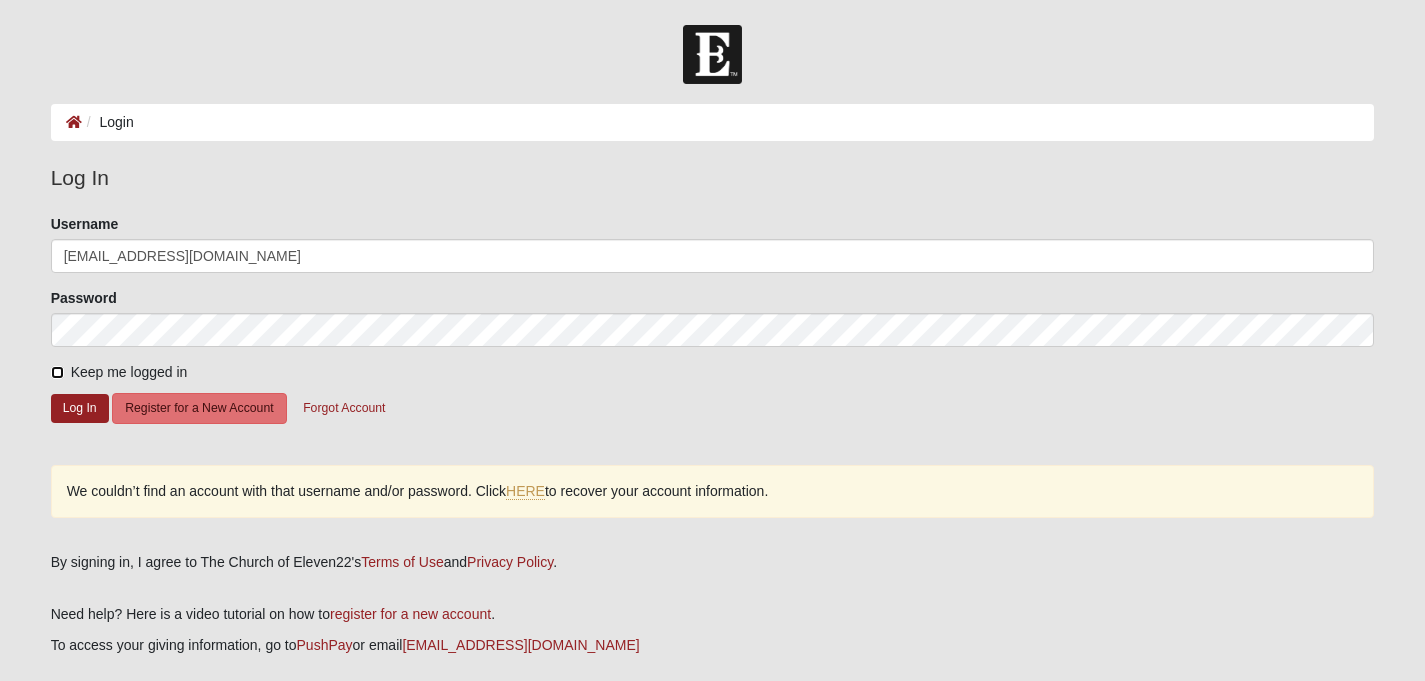 click on "Keep me logged in" at bounding box center [57, 372] 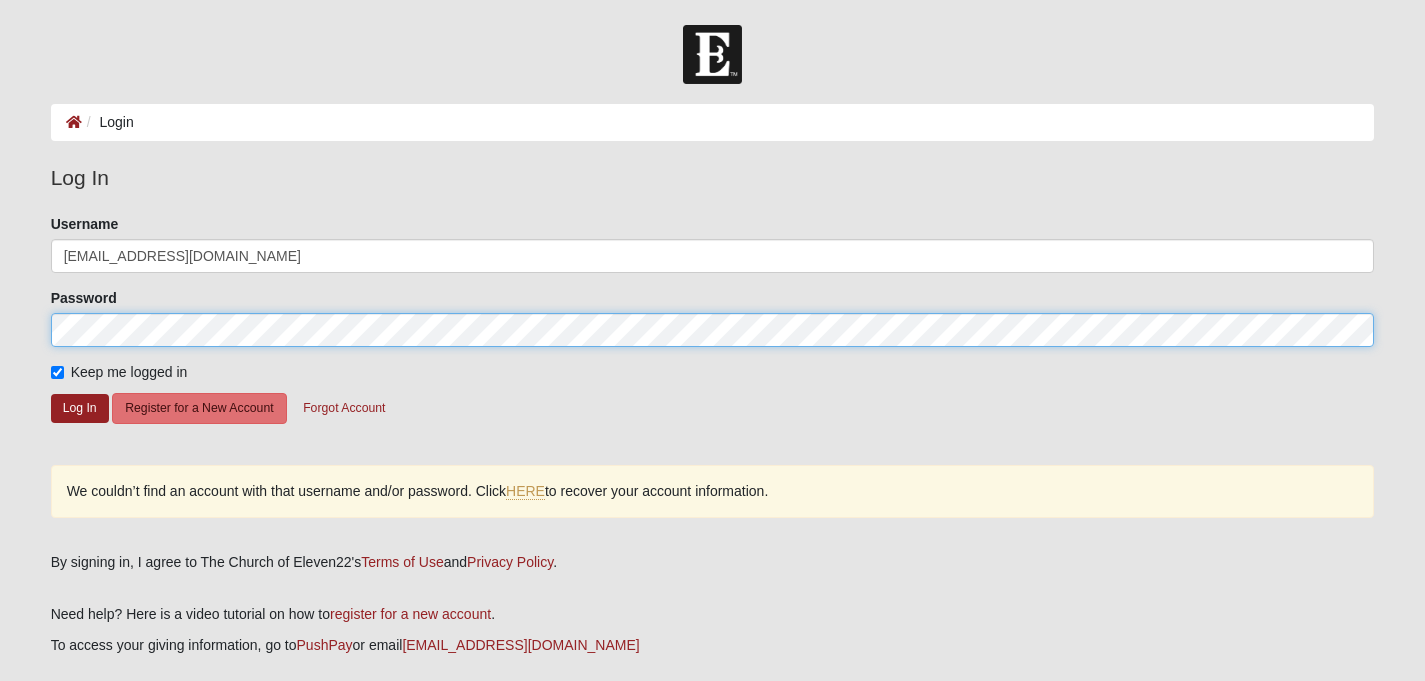 click on "Log In" 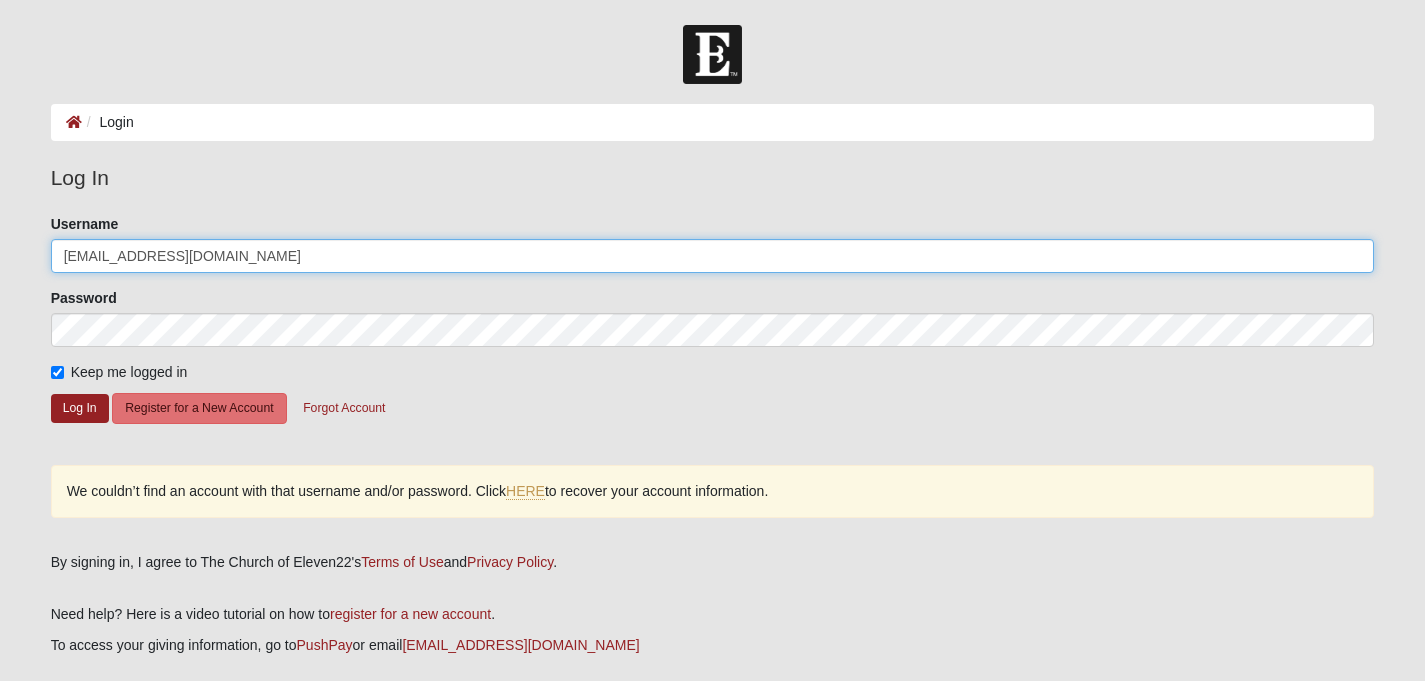drag, startPoint x: 259, startPoint y: 254, endPoint x: 117, endPoint y: 261, distance: 142.17242 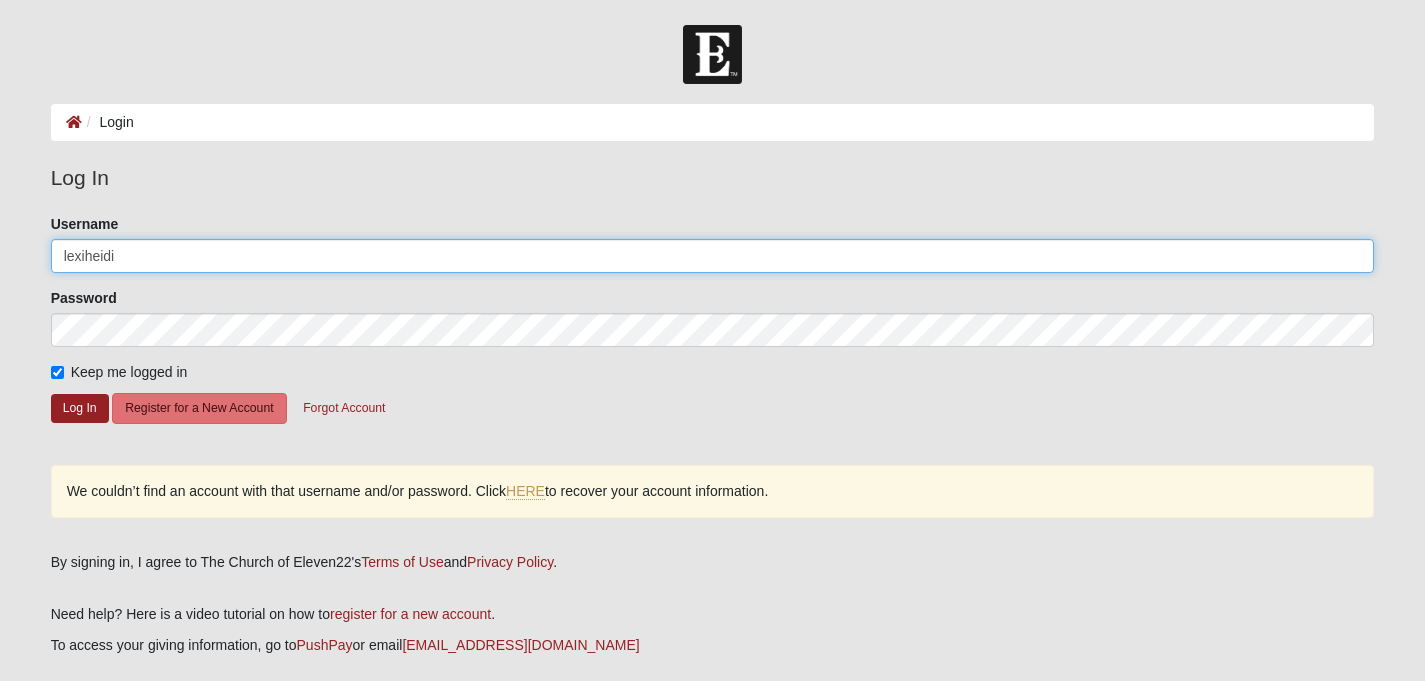 type on "lexiheidi" 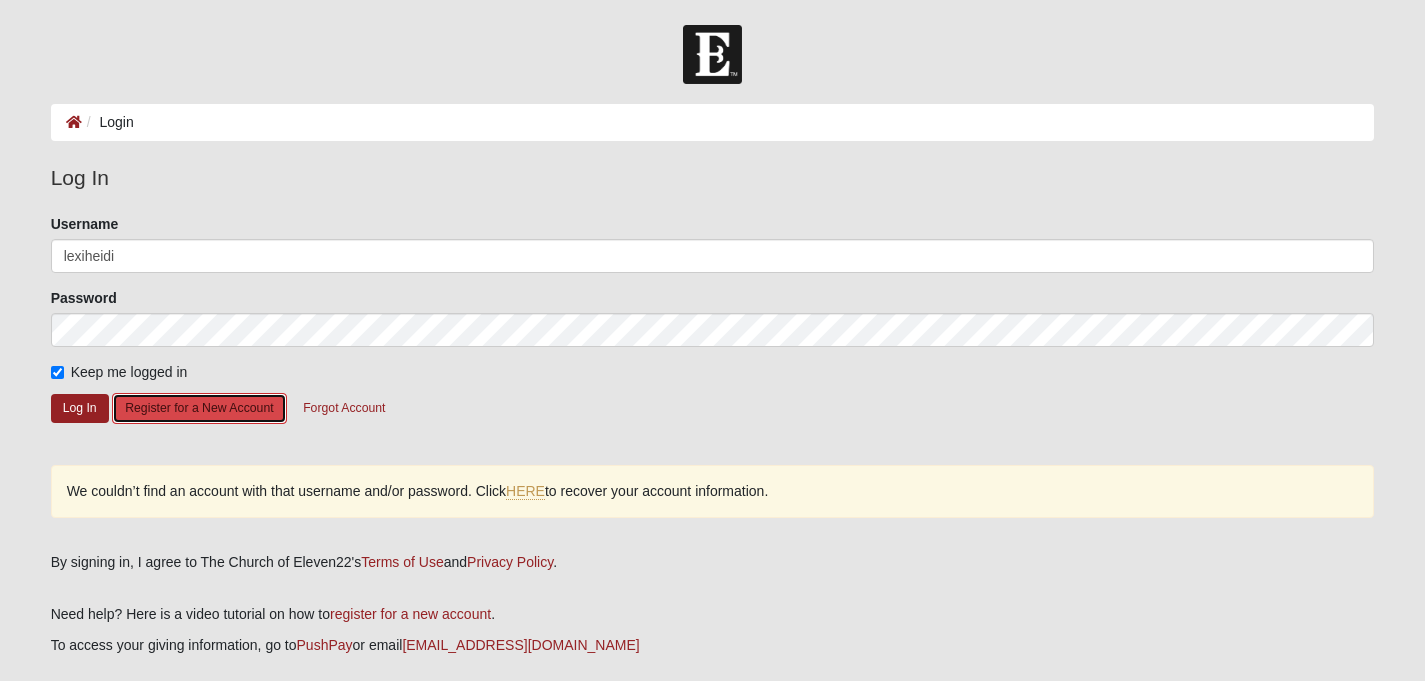 click on "Register for a New Account" 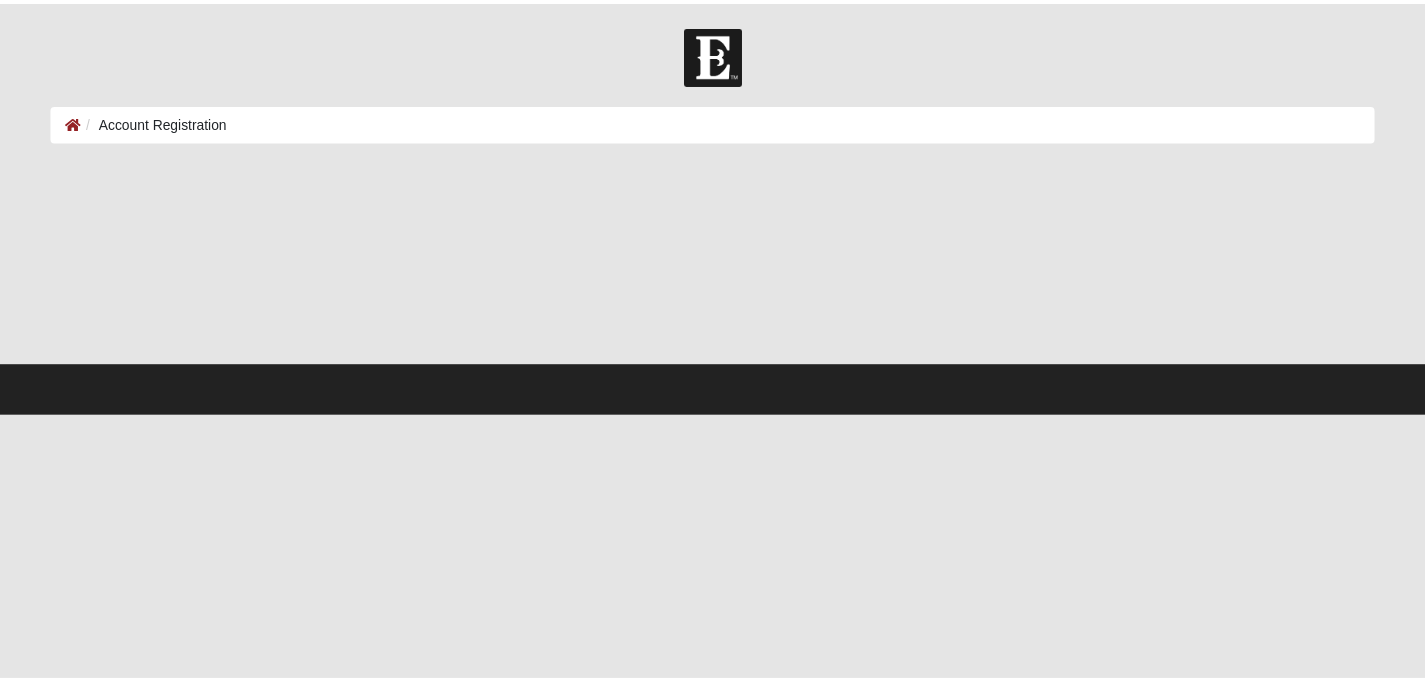 scroll, scrollTop: 0, scrollLeft: 0, axis: both 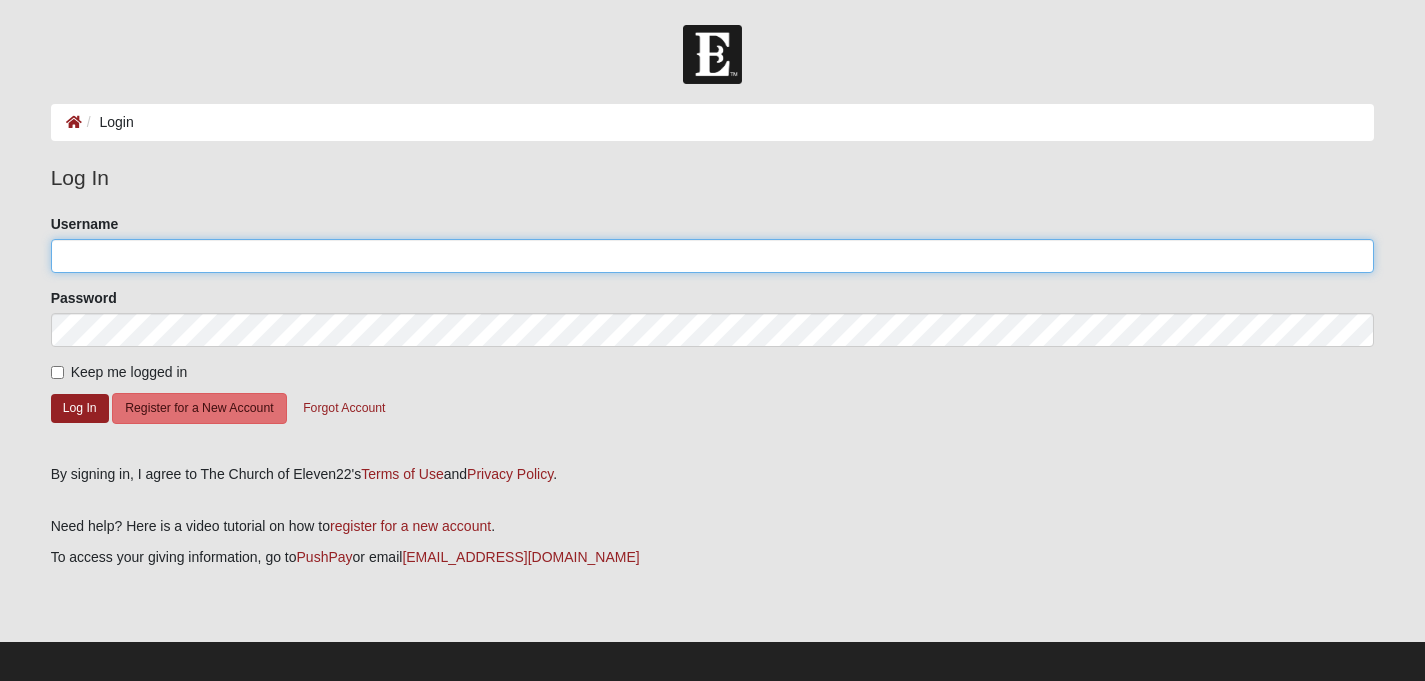 click on "Username" 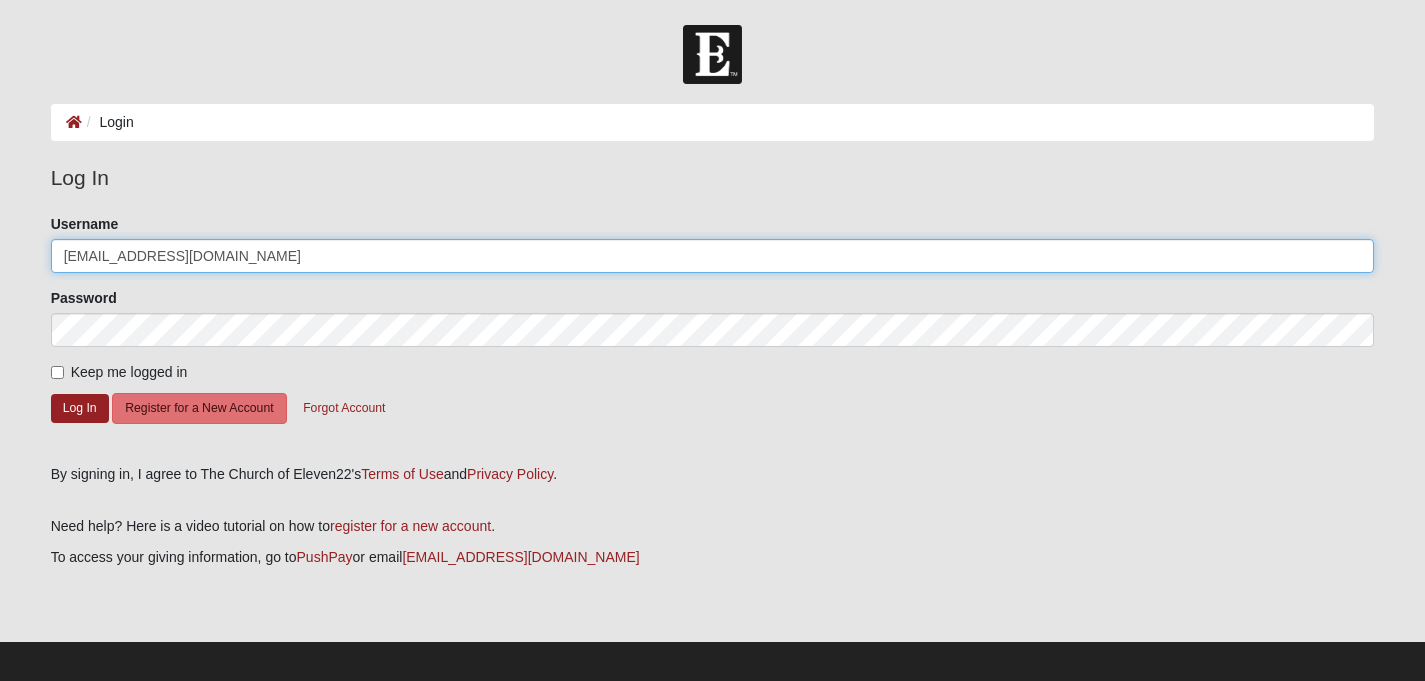 type on "lexiheidipersonal@gmail.com" 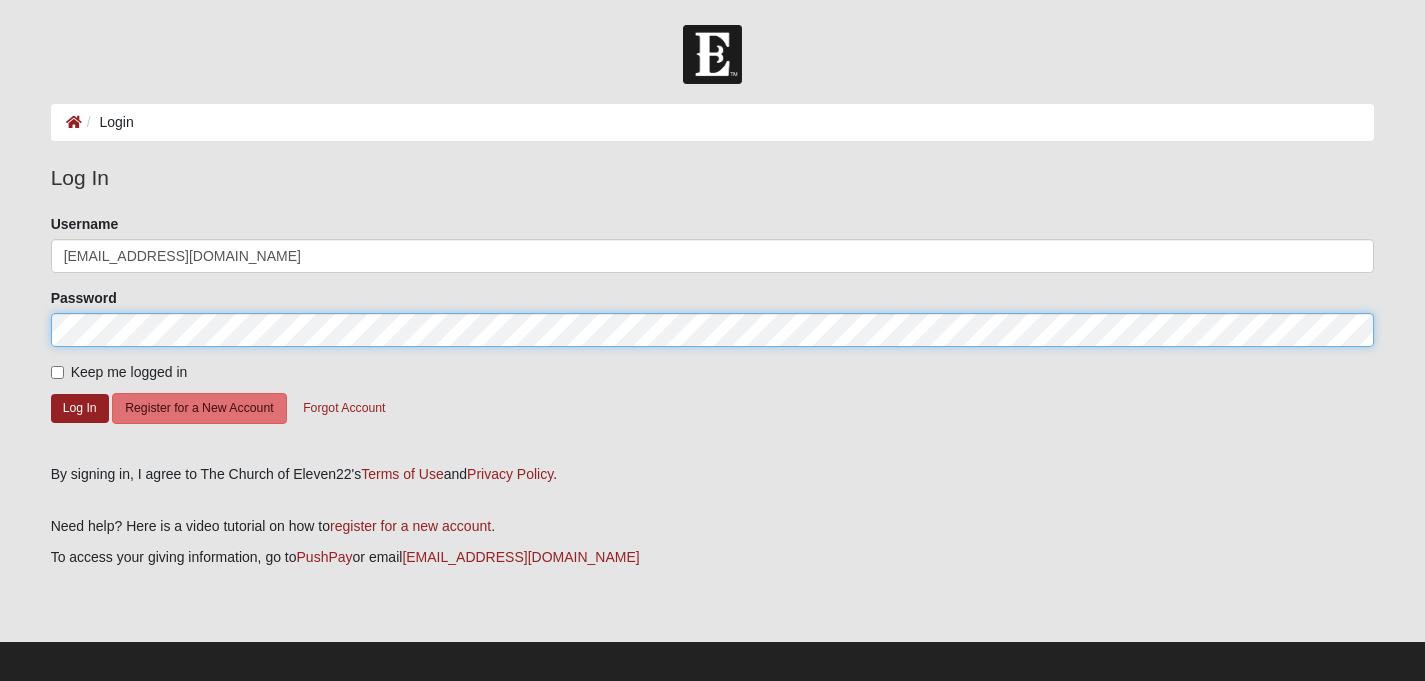 click on "Log In" 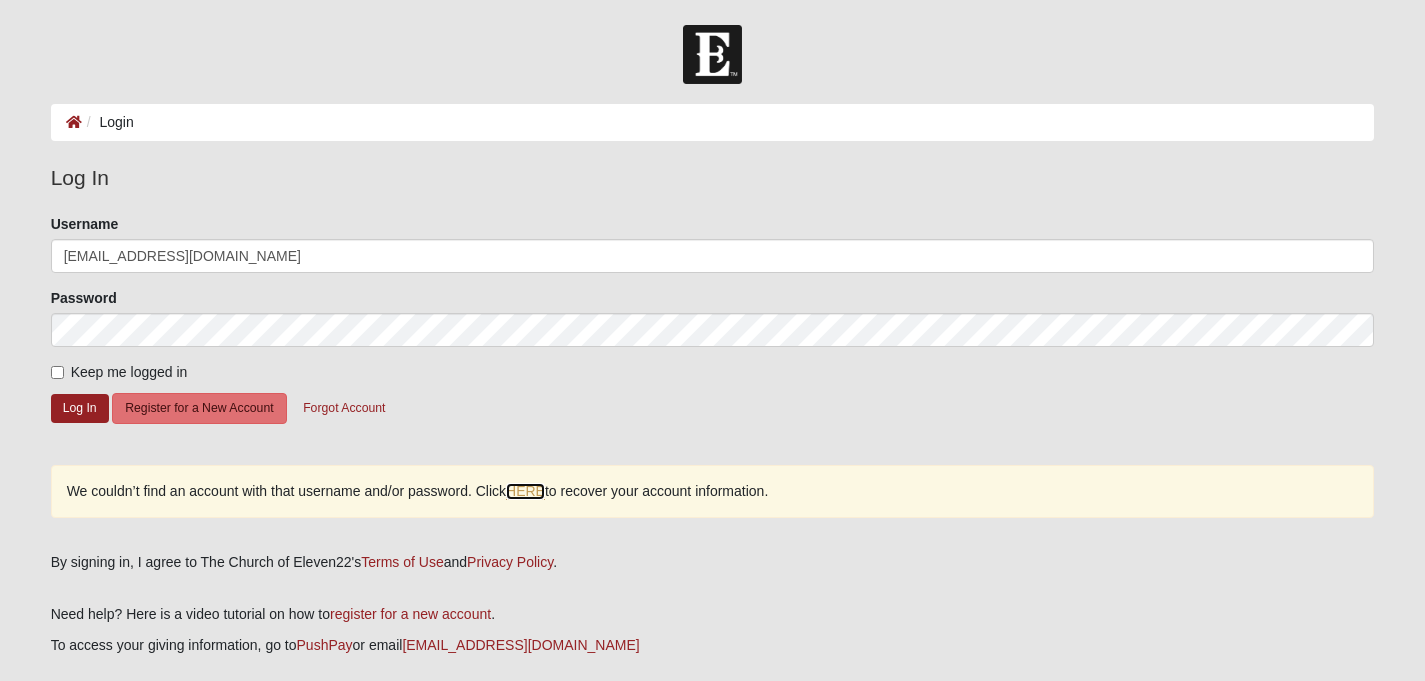 click on "HERE" at bounding box center (525, 491) 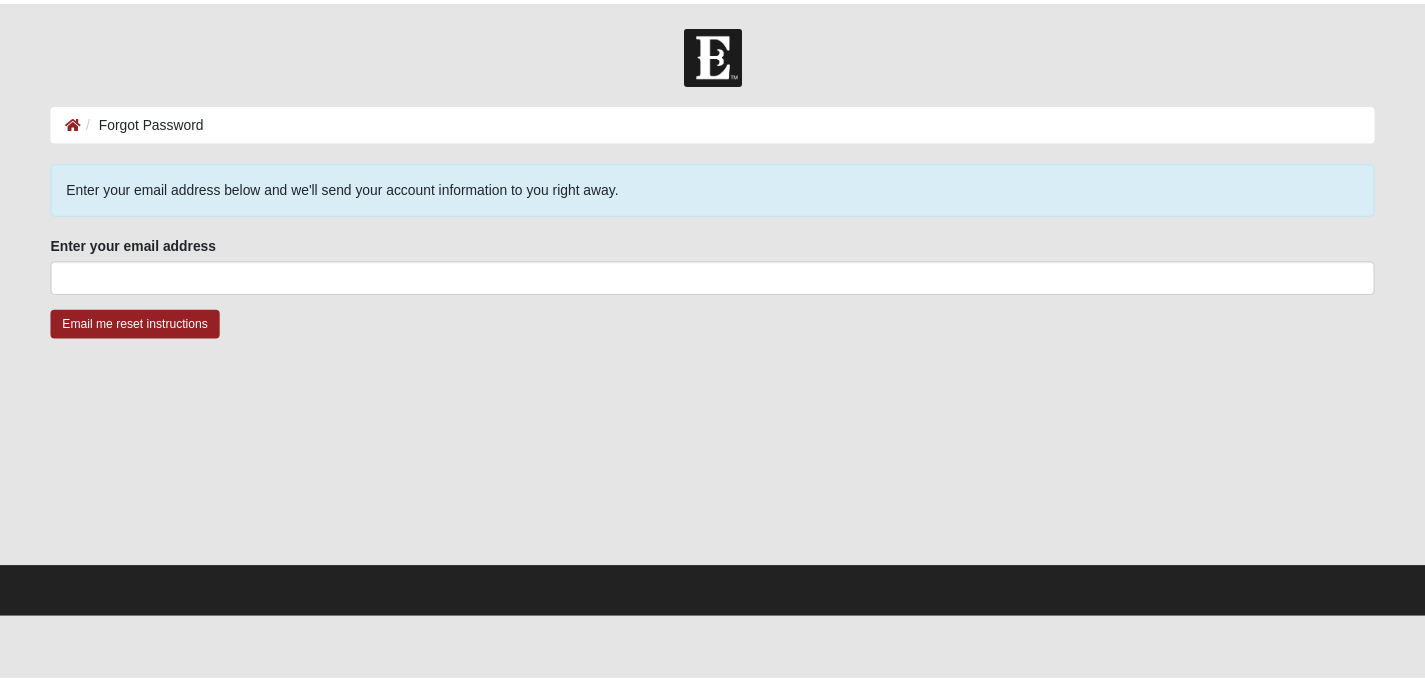 scroll, scrollTop: 0, scrollLeft: 0, axis: both 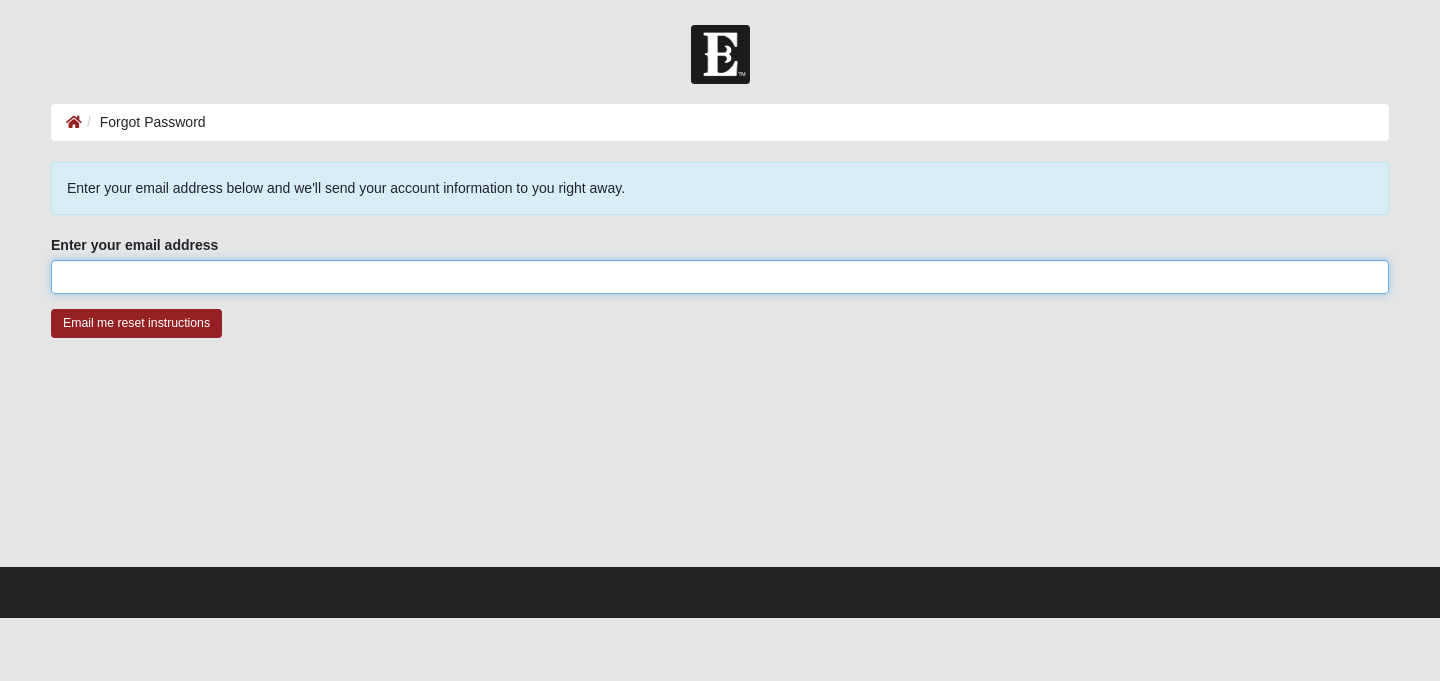 click on "Enter your email address" at bounding box center [720, 277] 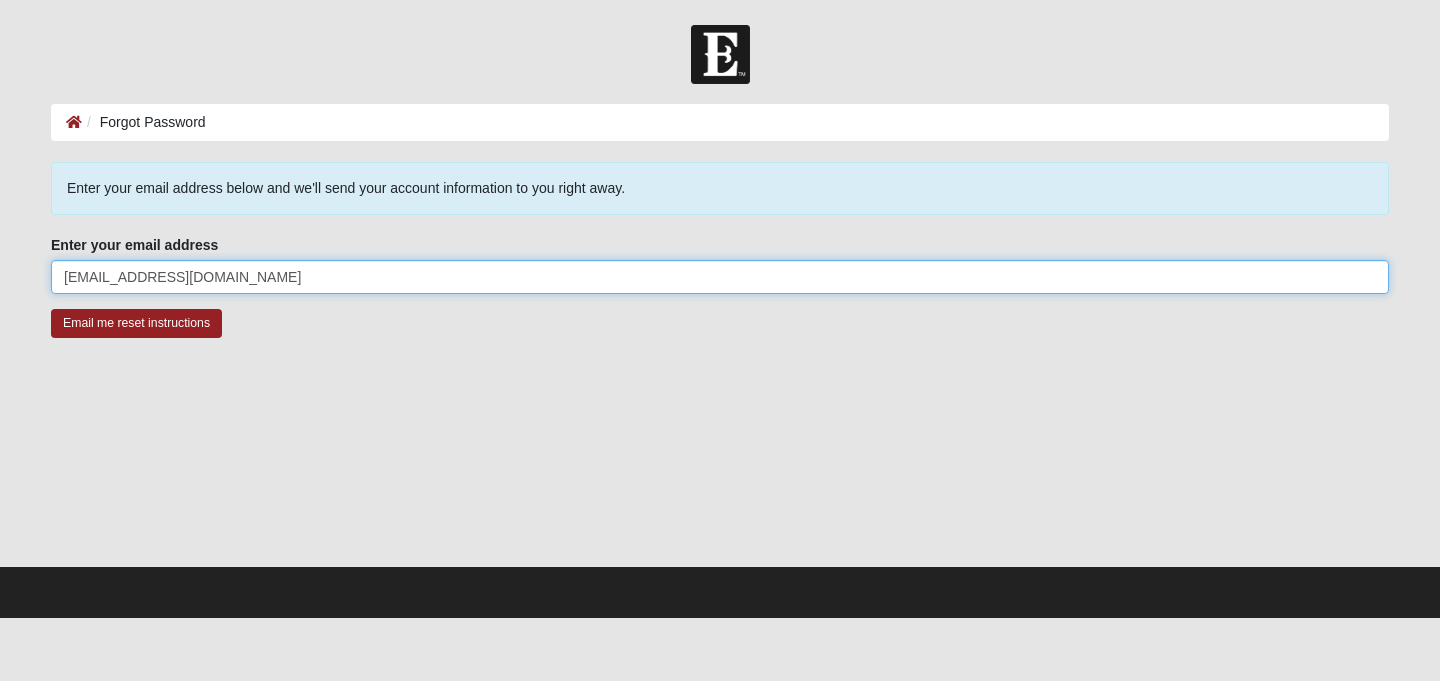 type on "lexiheidipersonal@gmail.com" 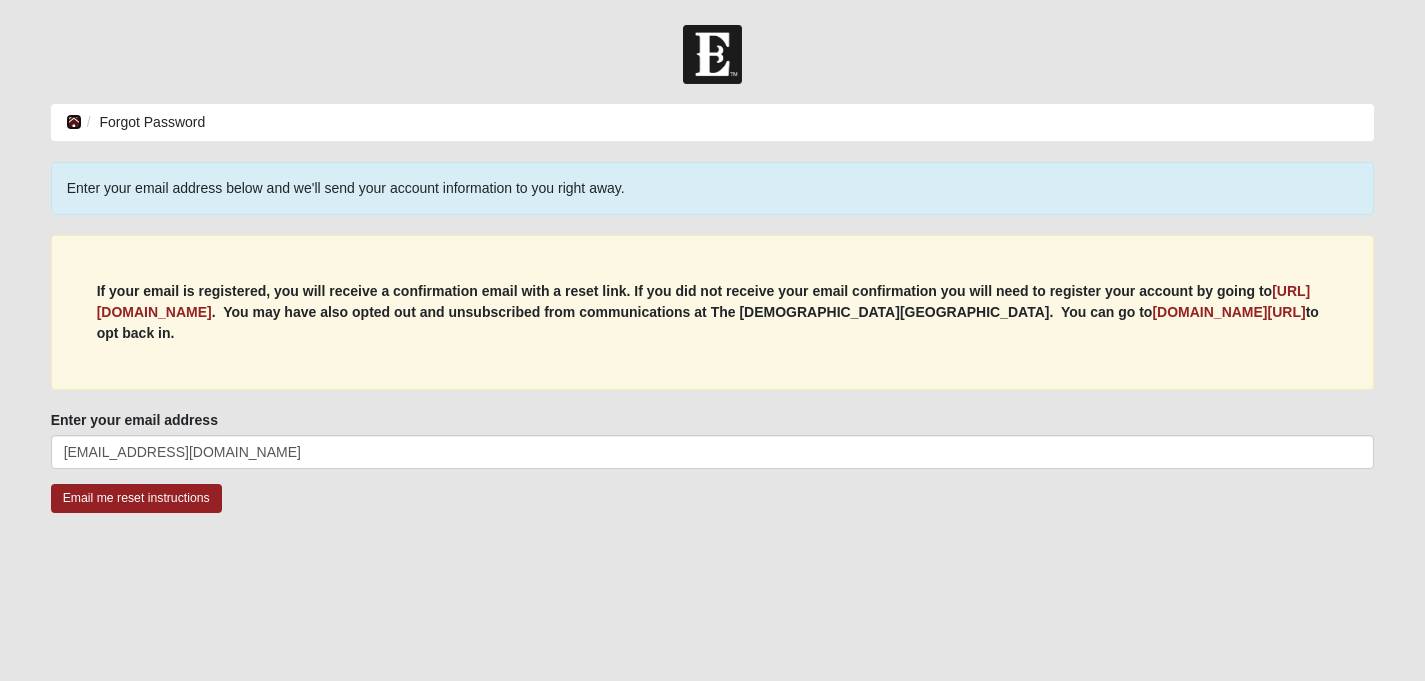 click at bounding box center (74, 122) 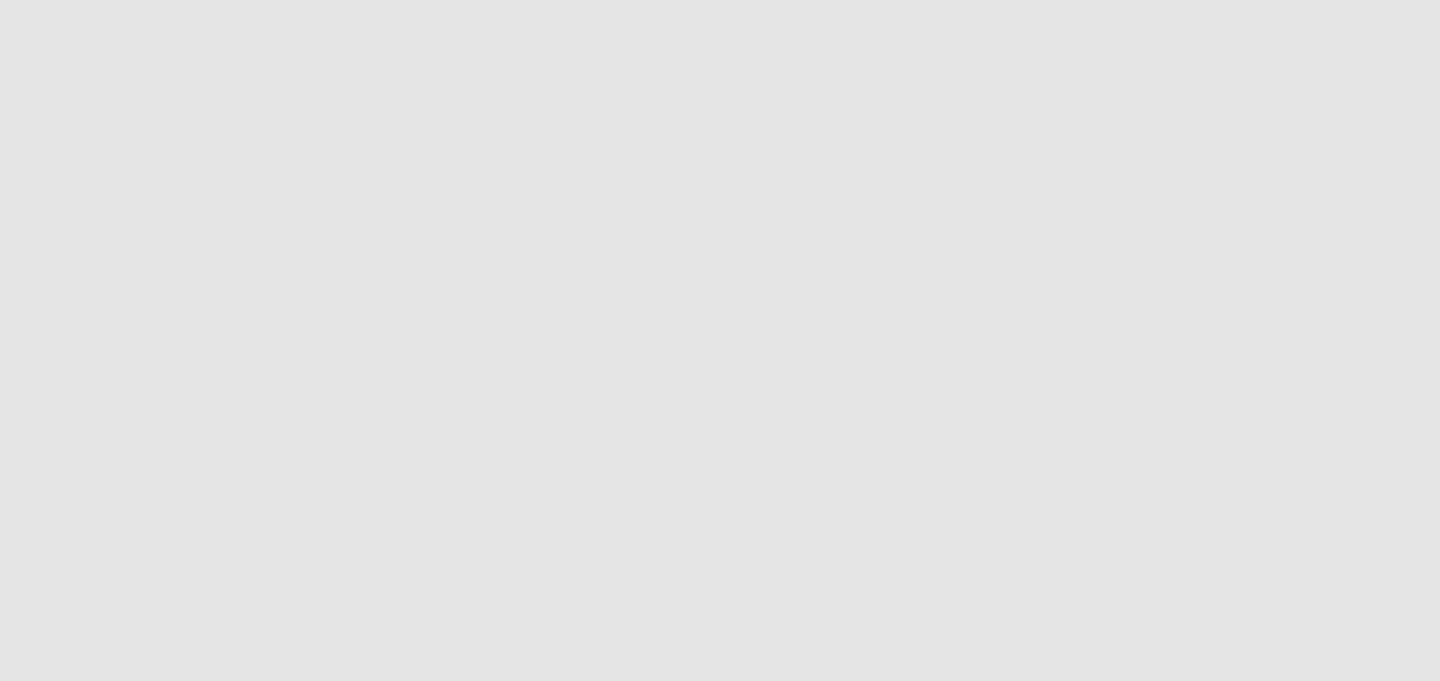 scroll, scrollTop: 0, scrollLeft: 0, axis: both 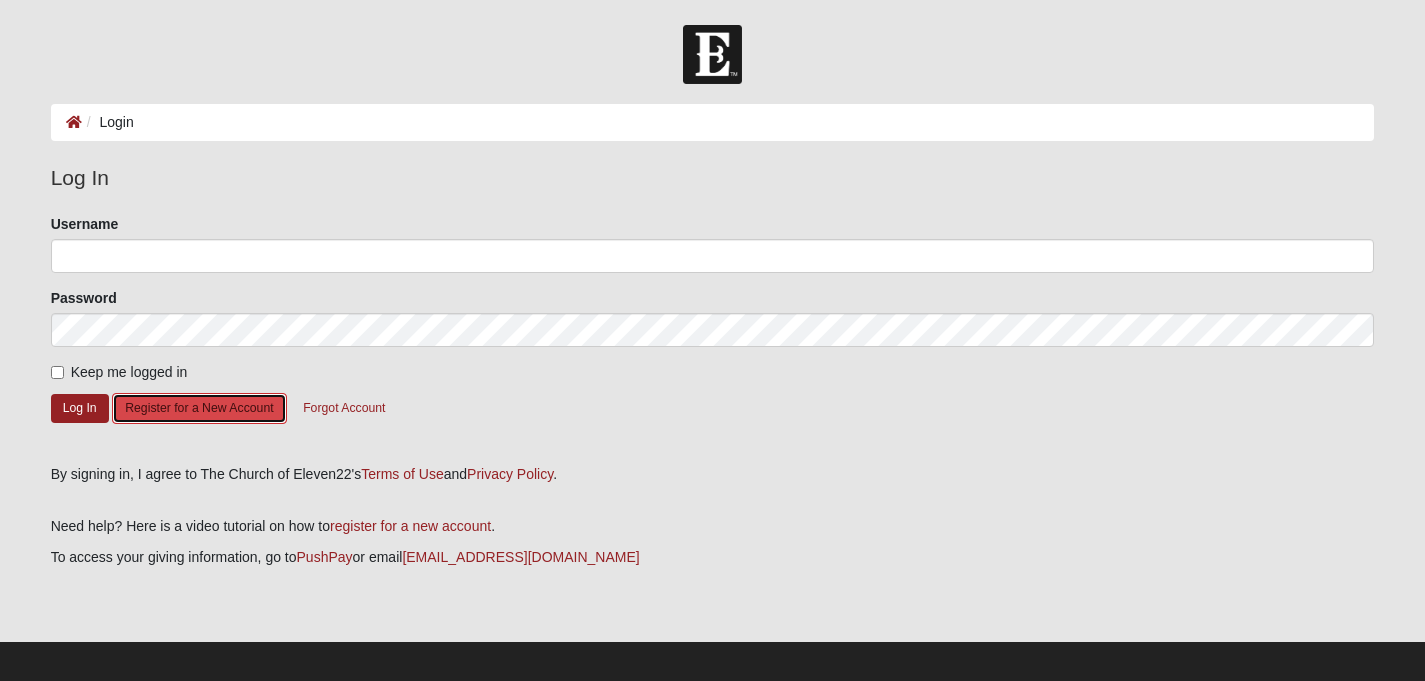 click on "Register for a New Account" 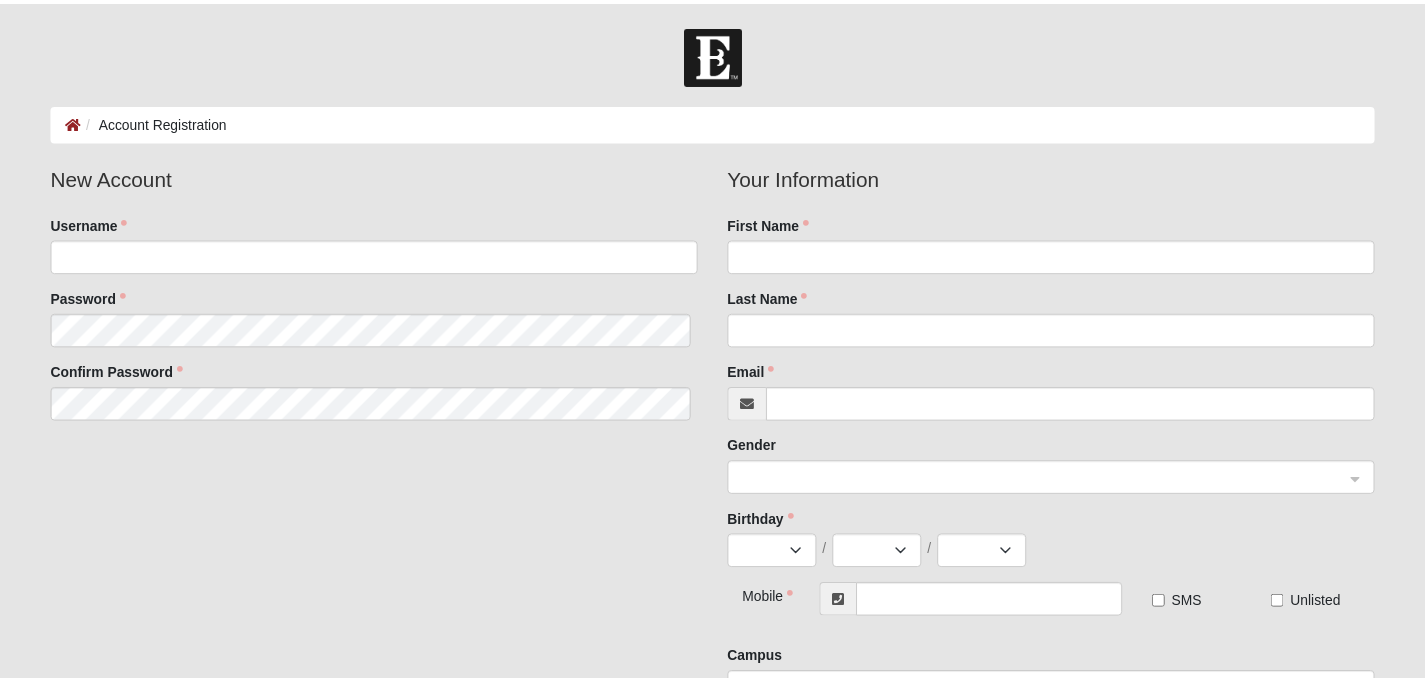 scroll, scrollTop: 0, scrollLeft: 0, axis: both 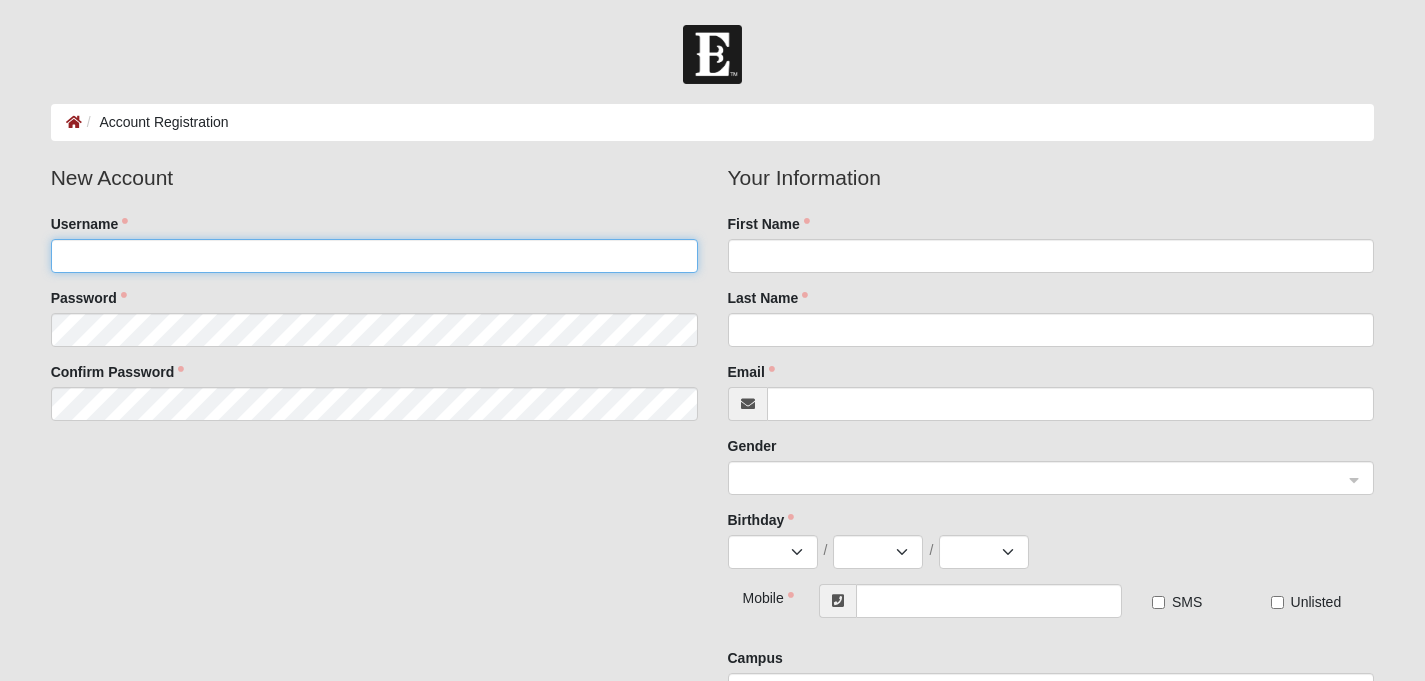 click on "Username" 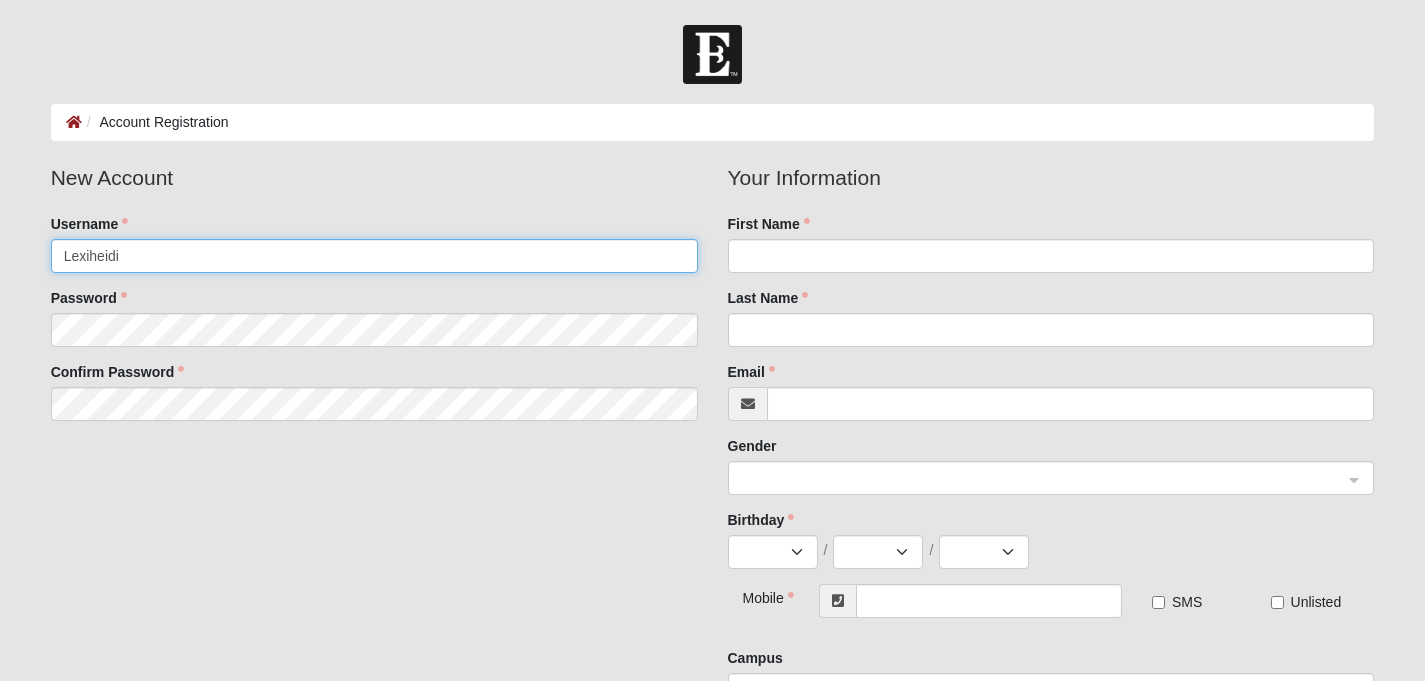 type on "Lexiheidi" 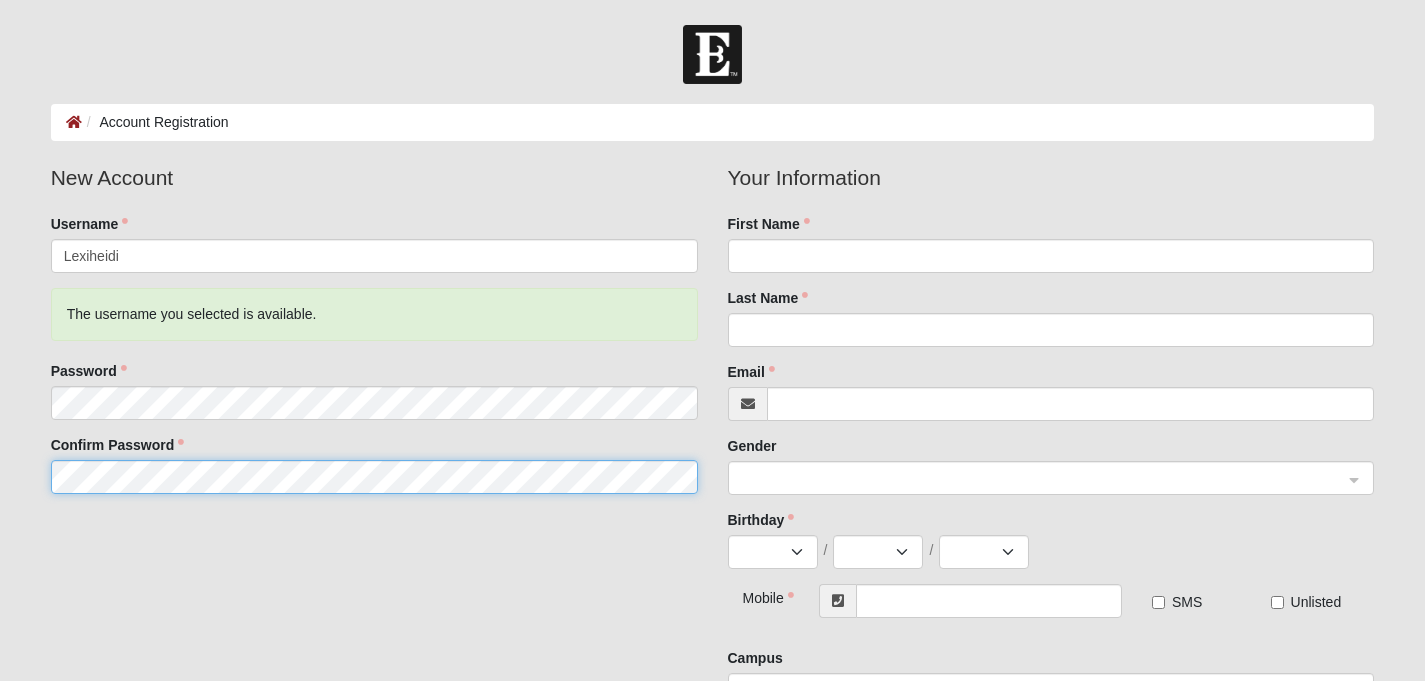 click on "Next" at bounding box center (75, 736) 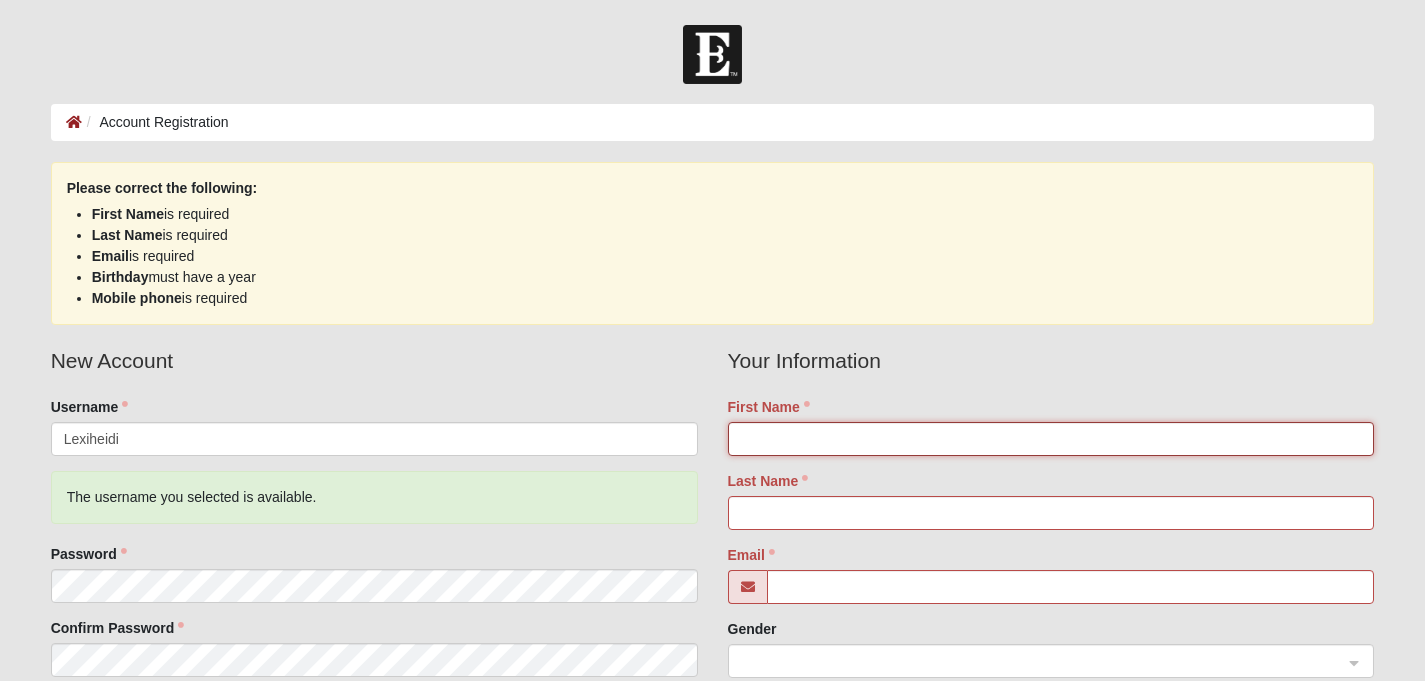 click on "First Name" 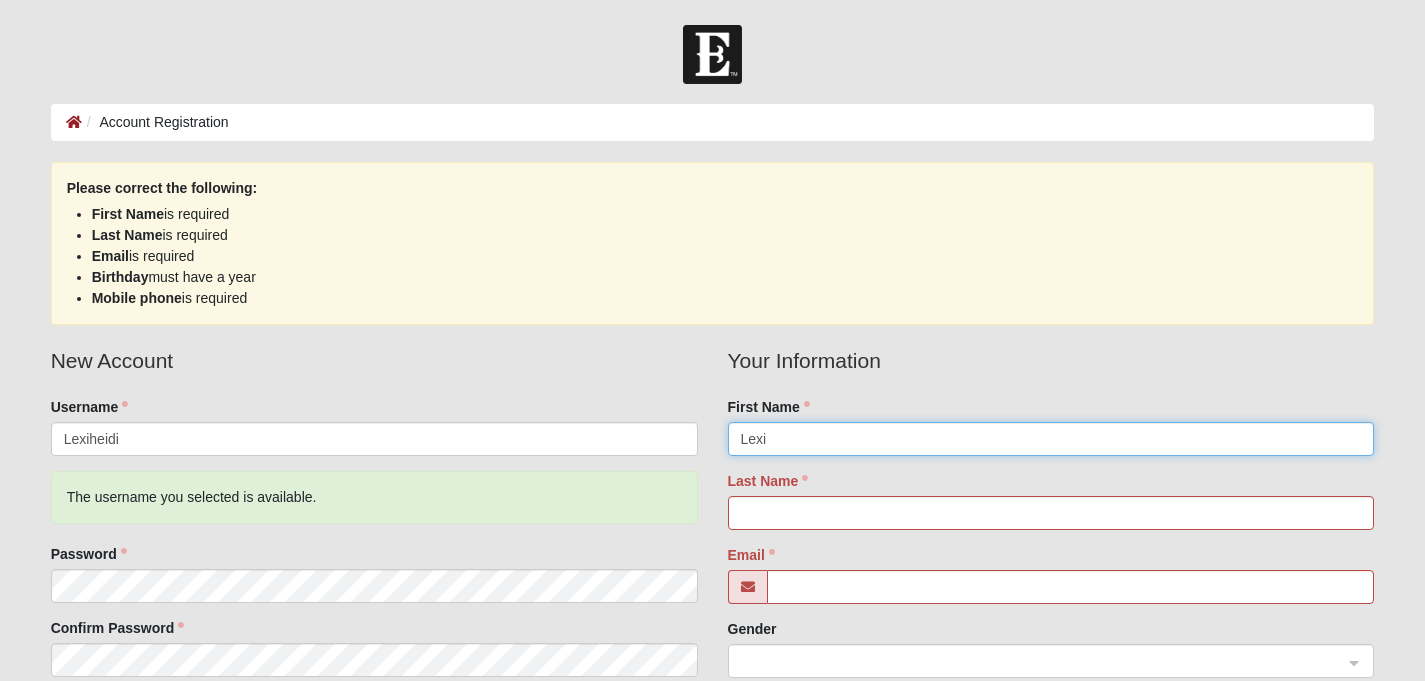 type on "Lexi" 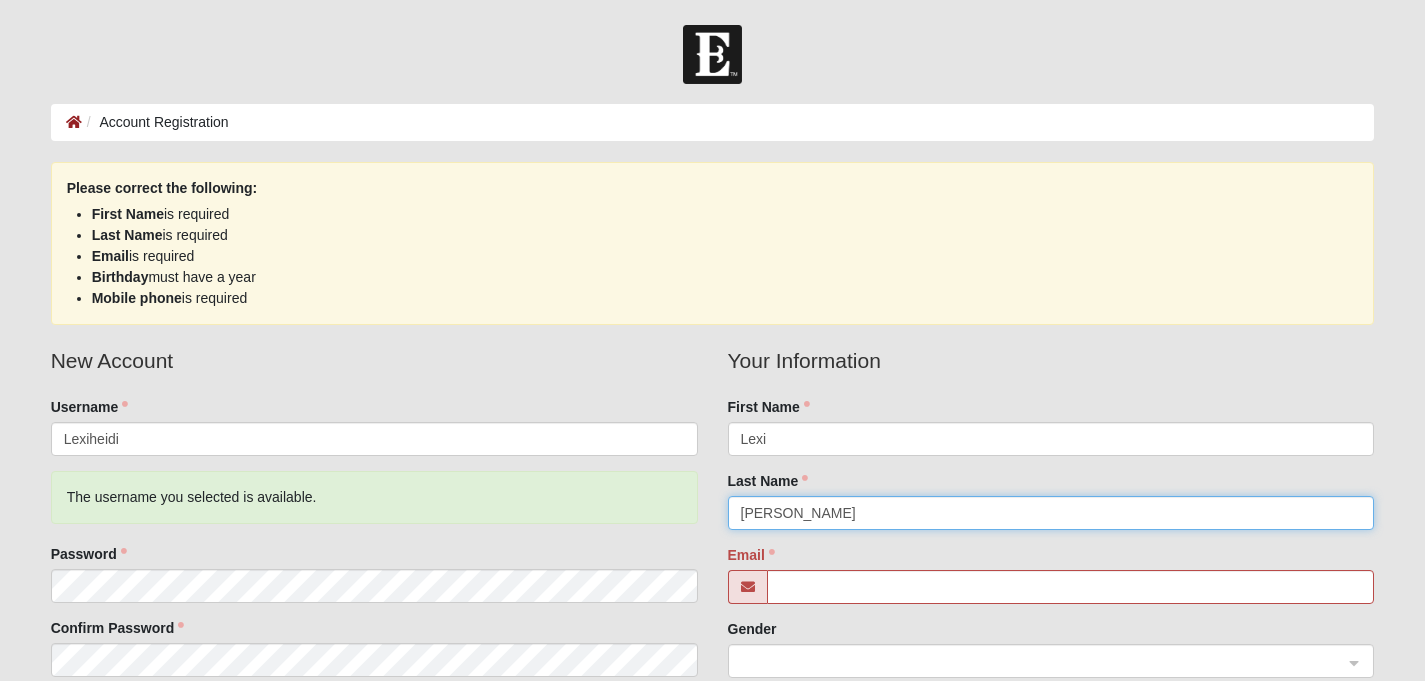type on "MacLean" 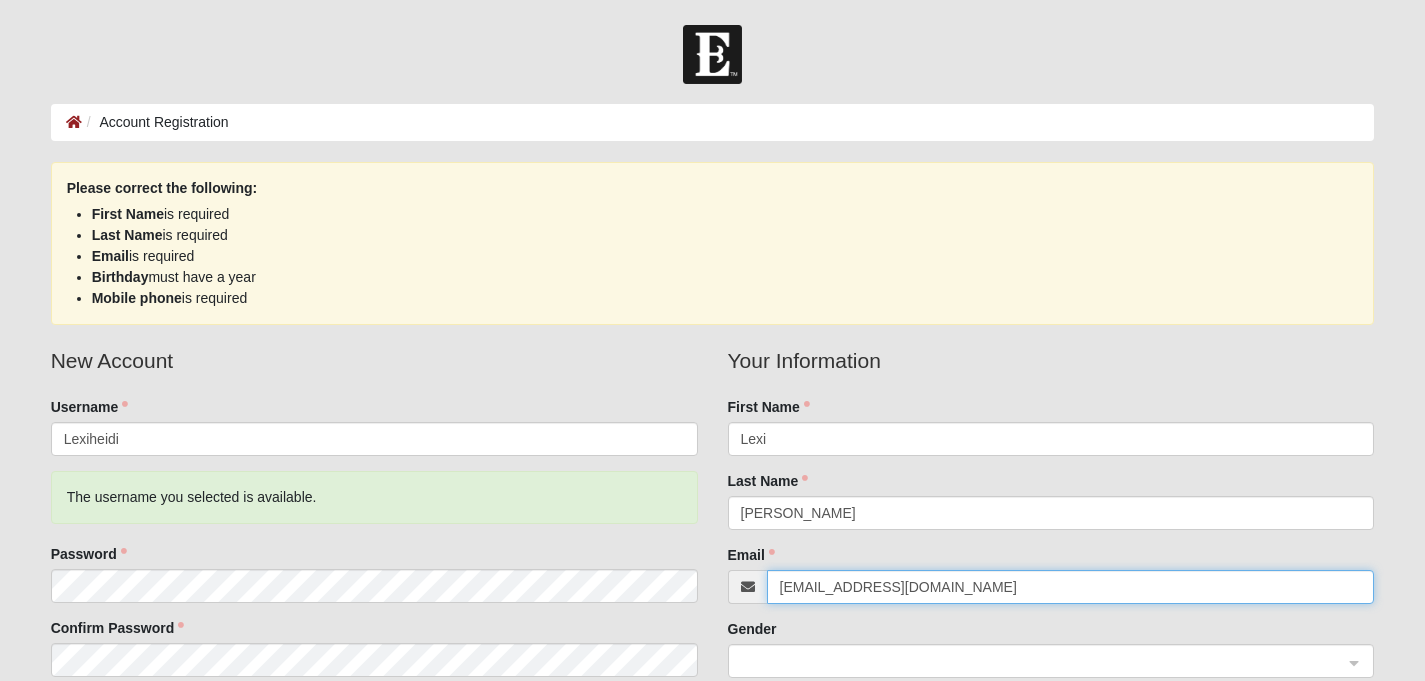 type on "[EMAIL_ADDRESS][DOMAIN_NAME]" 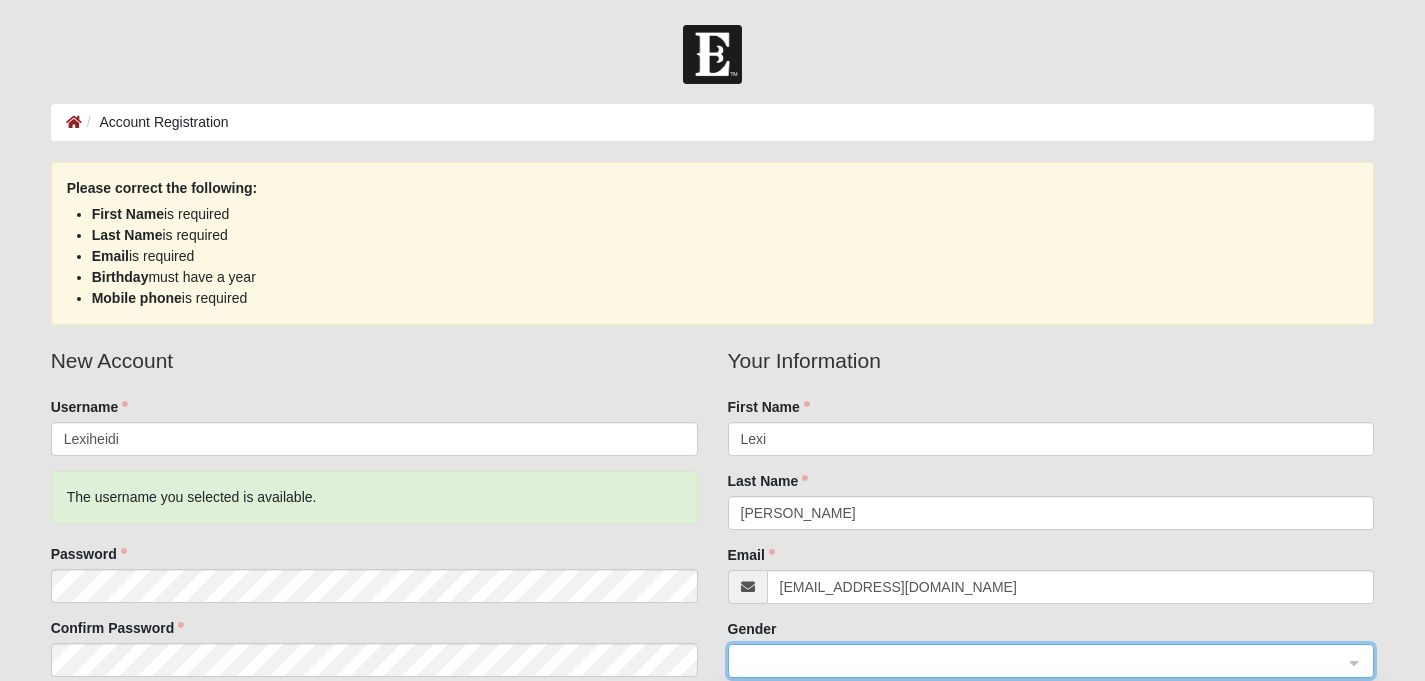 click at bounding box center [1044, 660] 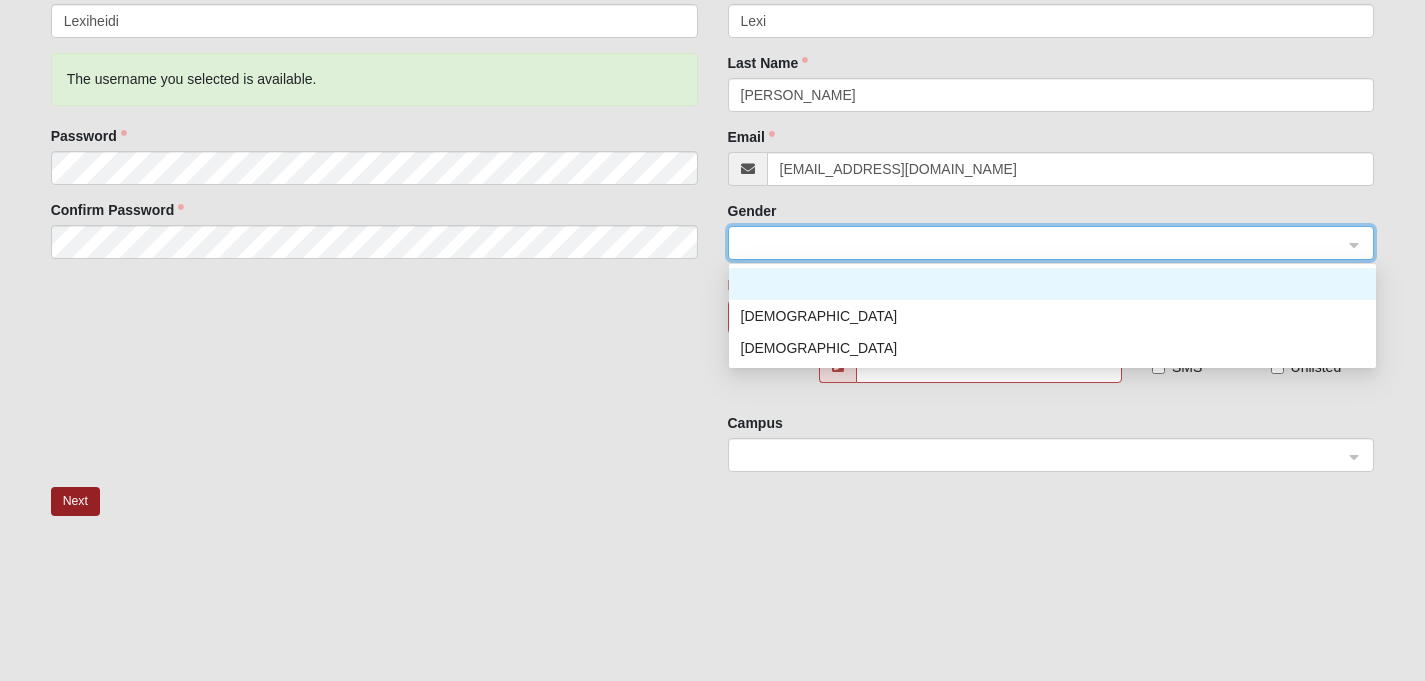 scroll, scrollTop: 417, scrollLeft: 0, axis: vertical 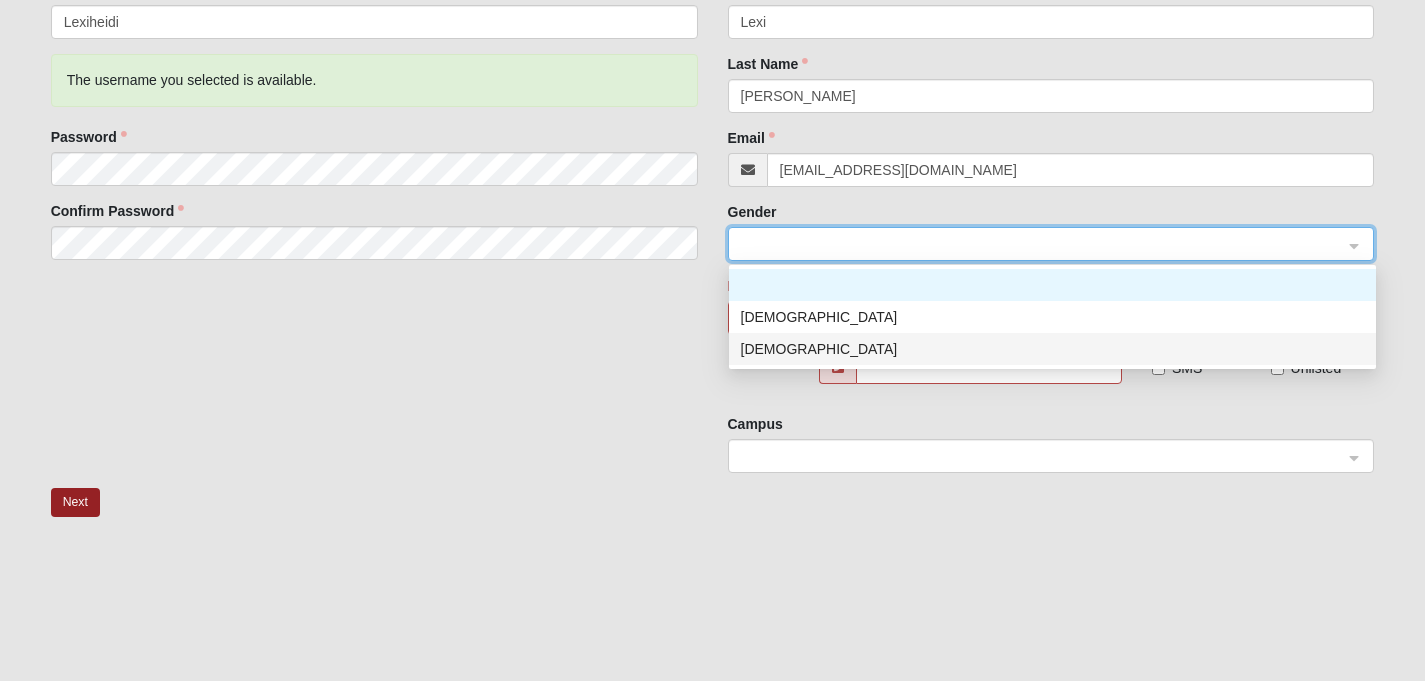 click on "[DEMOGRAPHIC_DATA]" at bounding box center (1052, 349) 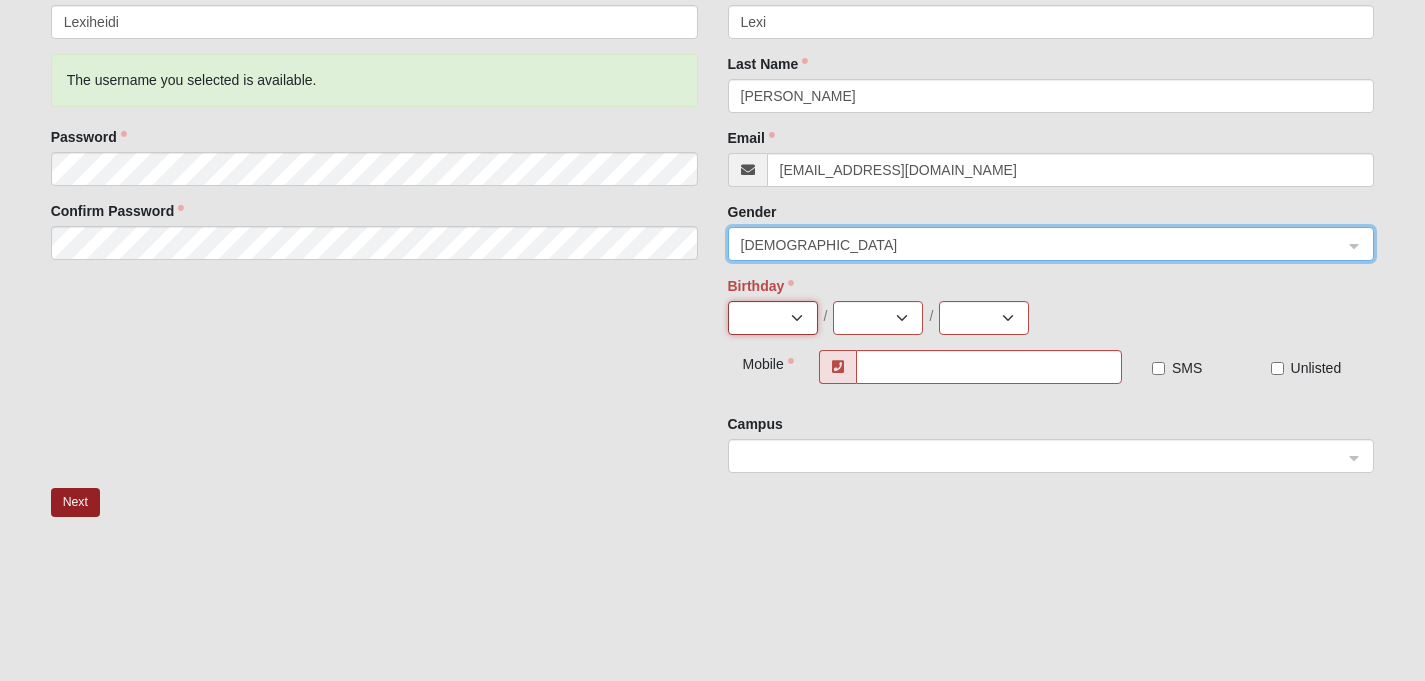 click on "Jan Feb Mar Apr May Jun Jul Aug Sep Oct Nov Dec" at bounding box center (773, 318) 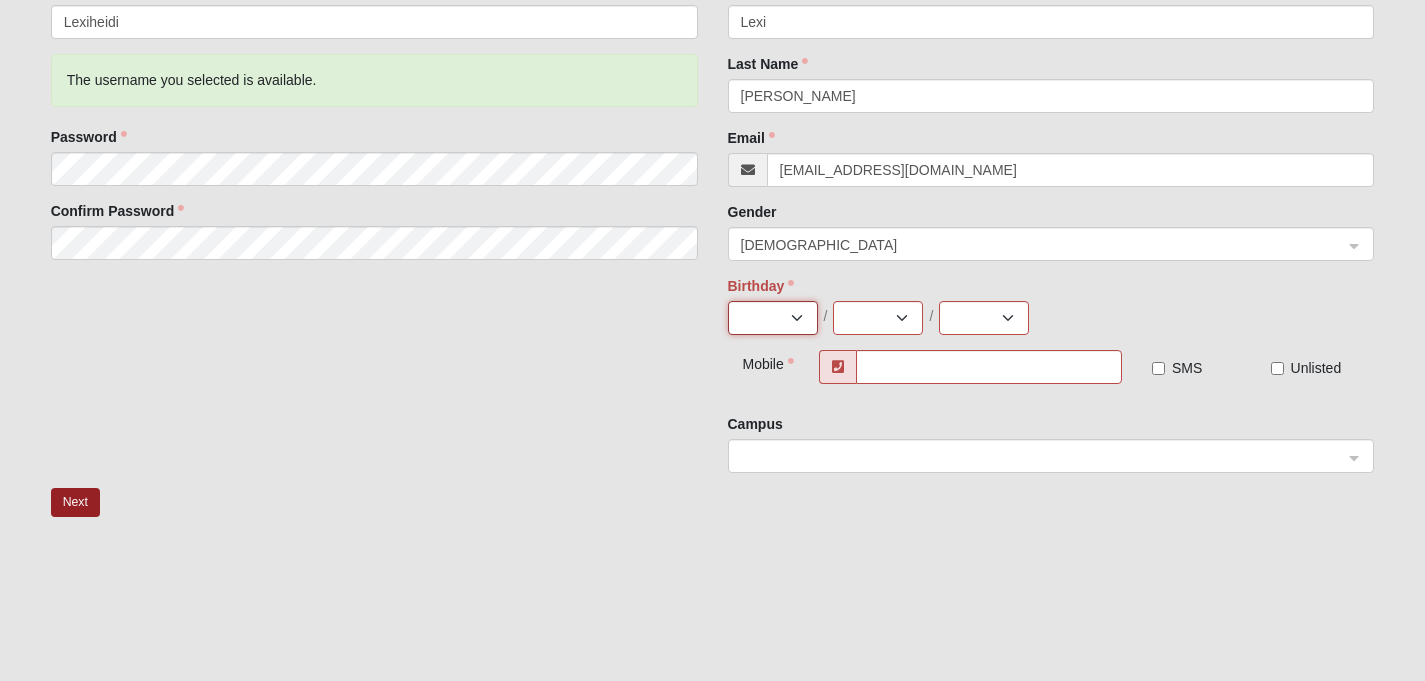 select on "8" 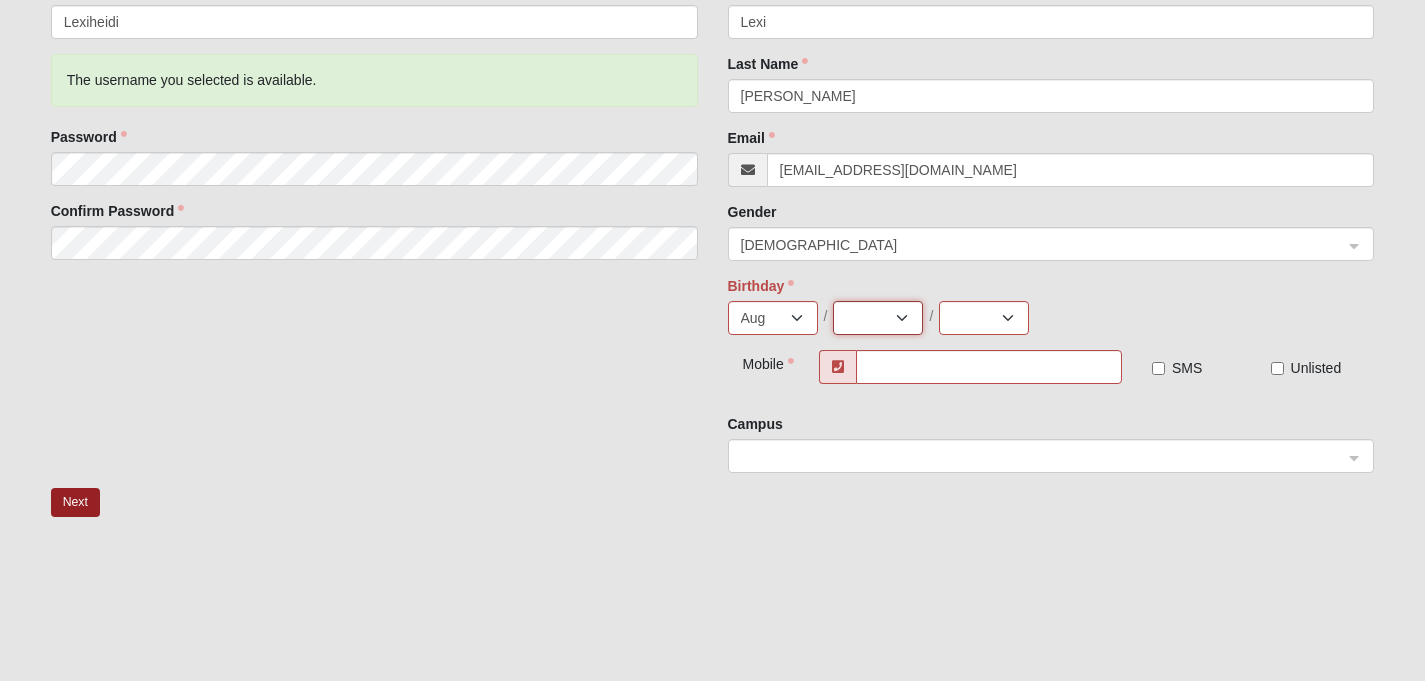 click on "1 2 3 4 5 6 7 8 9 10 11 12 13 14 15 16 17 18 19 20 21 22 23 24 25 26 27 28 29 30 31" at bounding box center (878, 318) 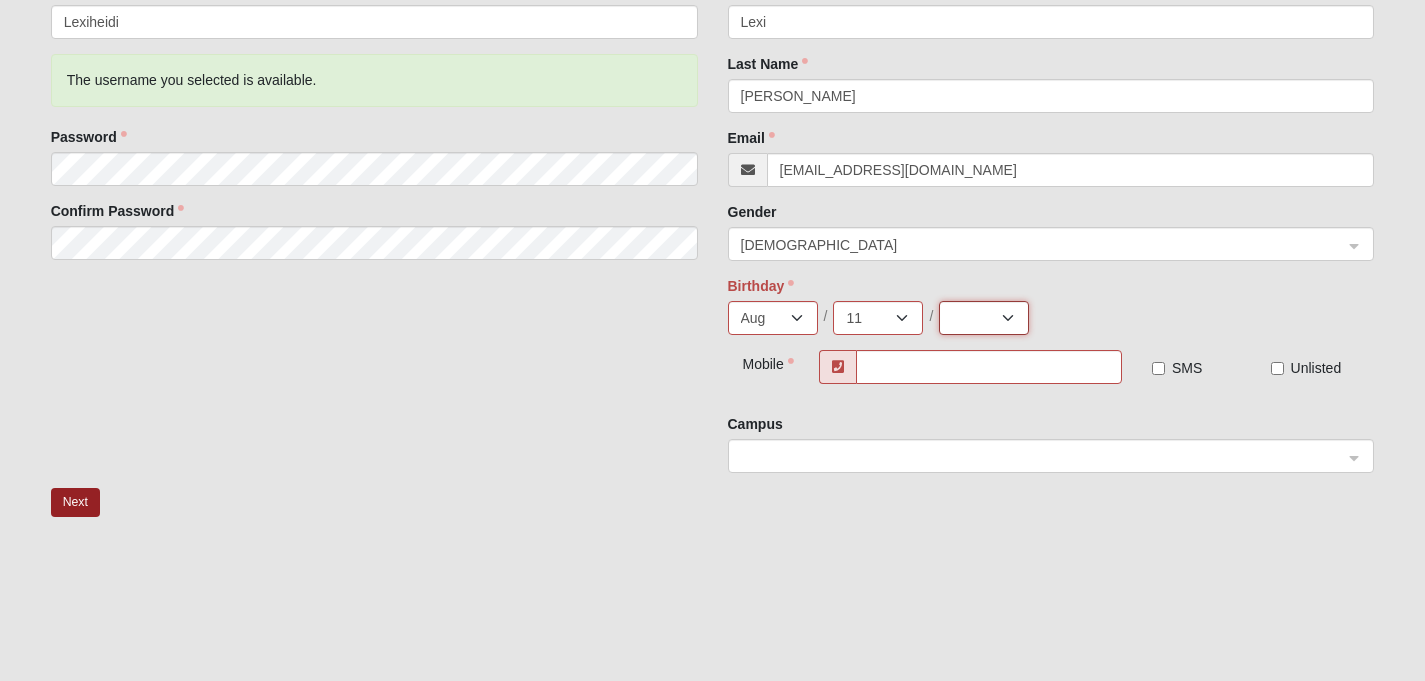 click on "2025 2024 2023 2022 2021 2020 2019 2018 2017 2016 2015 2014 2013 2012 2011 2010 2009 2008 2007 2006 2005 2004 2003 2002 2001 2000 1999 1998 1997 1996 1995 1994 1993 1992 1991 1990 1989 1988 1987 1986 1985 1984 1983 1982 1981 1980 1979 1978 1977 1976 1975 1974 1973 1972 1971 1970 1969 1968 1967 1966 1965 1964 1963 1962 1961 1960 1959 1958 1957 1956 1955 1954 1953 1952 1951 1950 1949 1948 1947 1946 1945 1944 1943 1942 1941 1940 1939 1938 1937 1936 1935 1934 1933 1932 1931 1930 1929 1928 1927 1926 1925 1924 1923 1922 1921 1920 1919 1918 1917 1916 1915 1914 1913 1912 1911 1910 1909 1908 1907 1906 1905 1904 1903 1902 1901 1900" at bounding box center (984, 318) 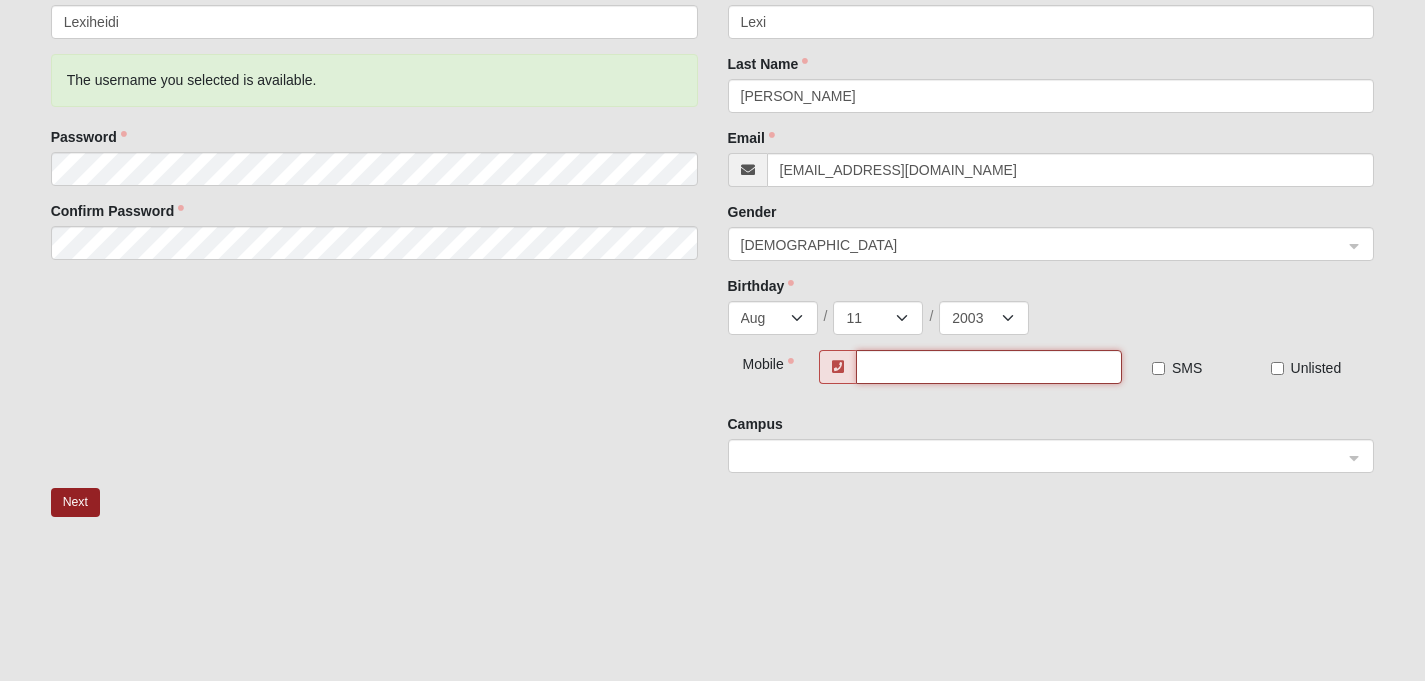click at bounding box center (988, 367) 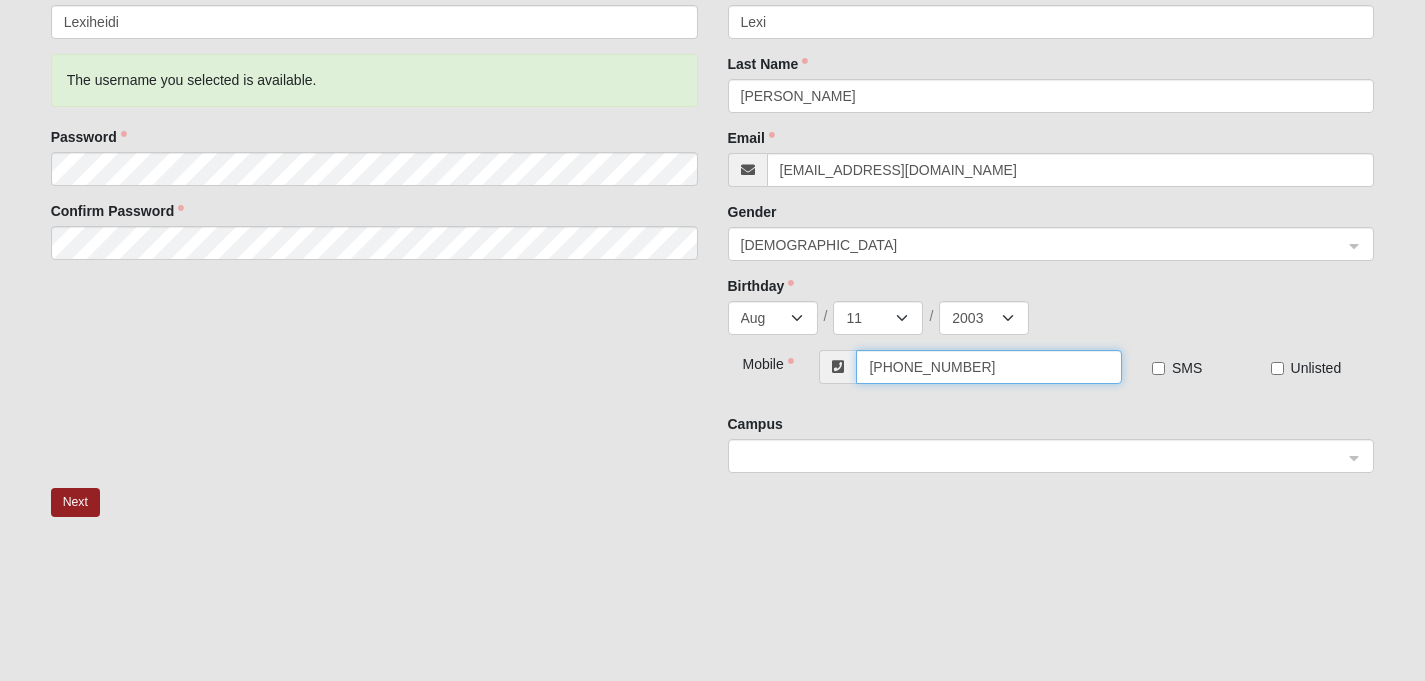 click 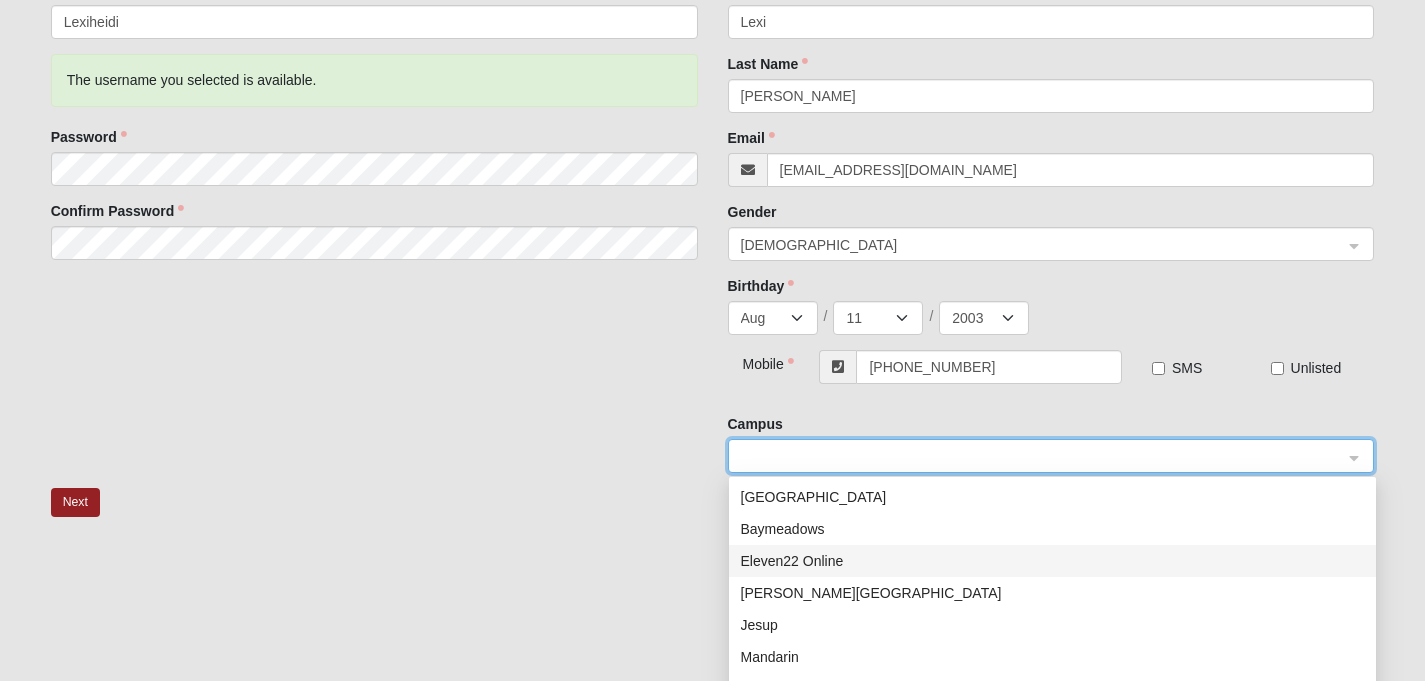 click on "Eleven22 Online" 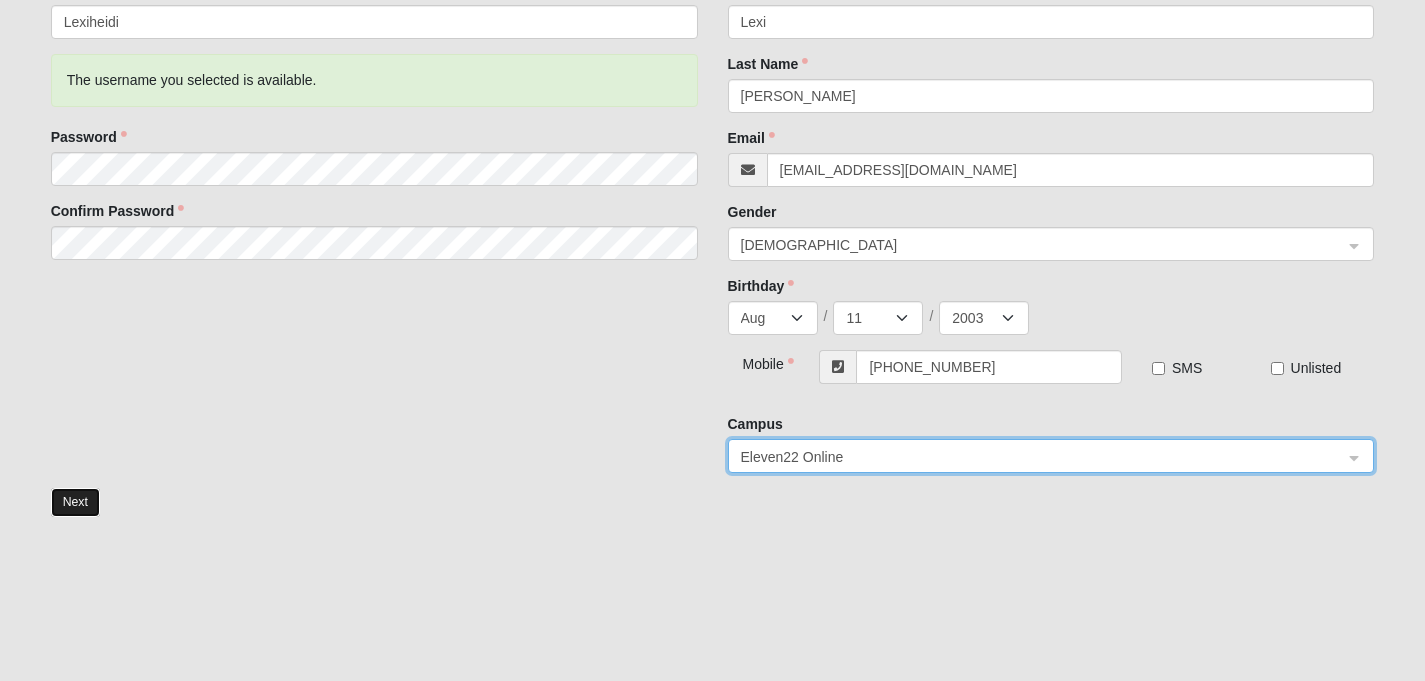 click on "Next" at bounding box center [75, 502] 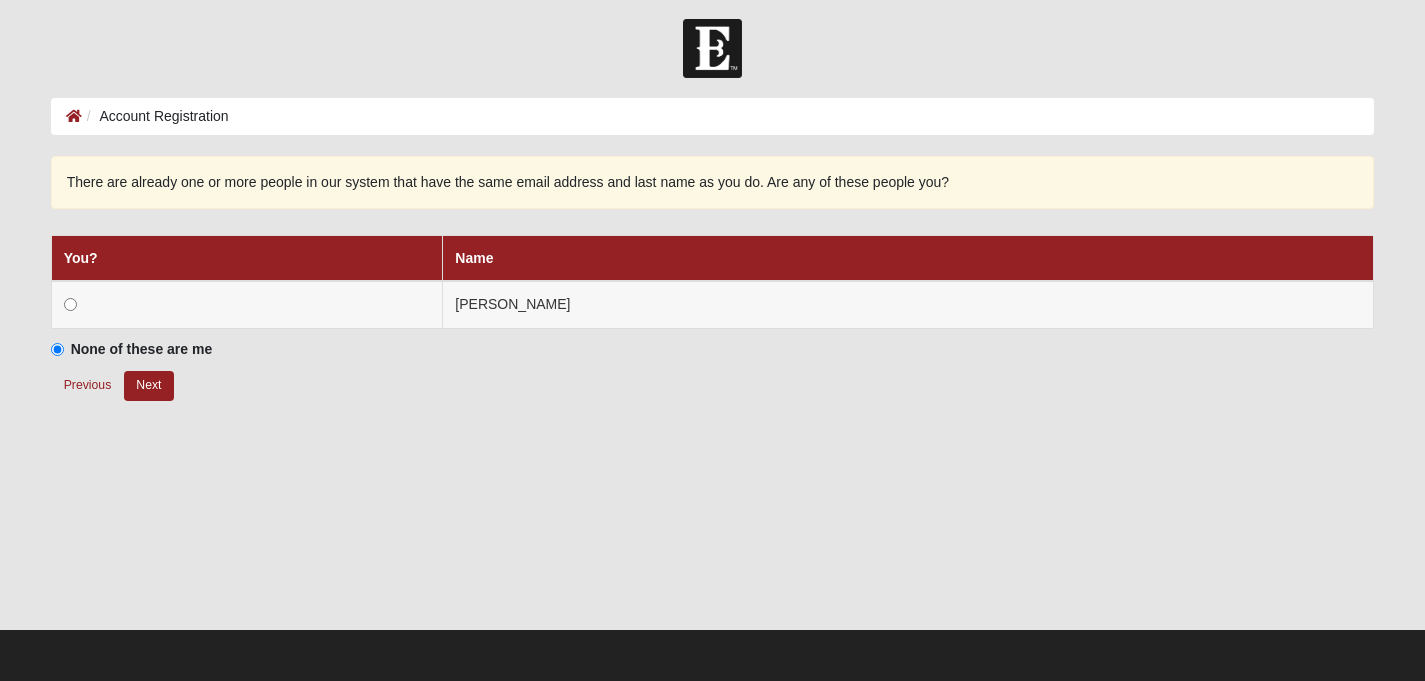 scroll, scrollTop: 6, scrollLeft: 0, axis: vertical 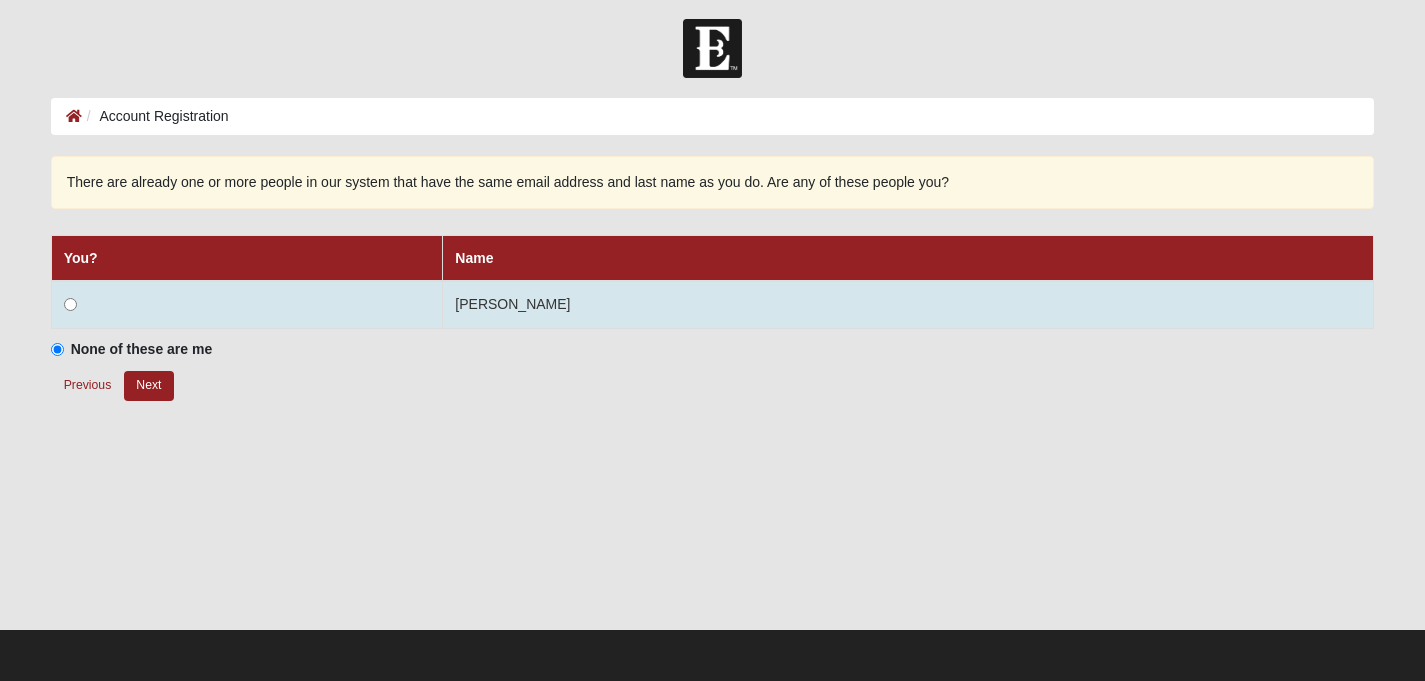 click at bounding box center [247, 305] 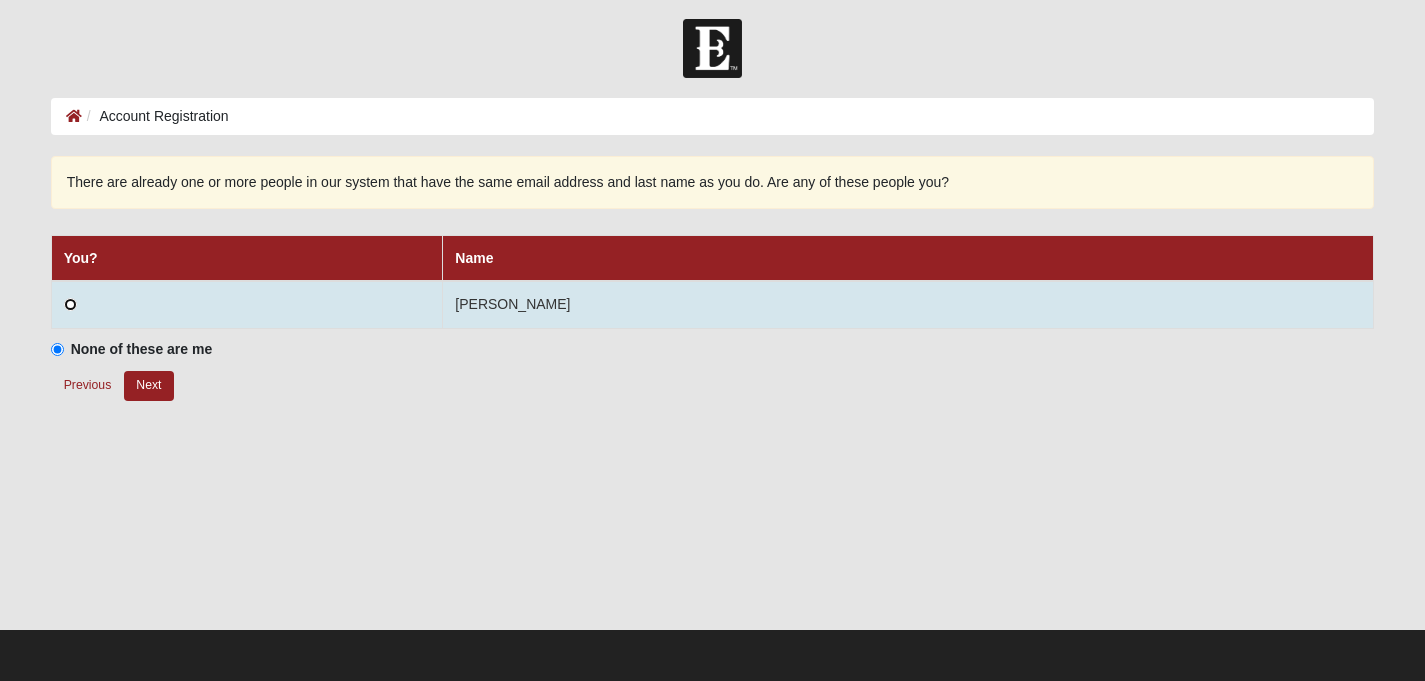 click at bounding box center [70, 304] 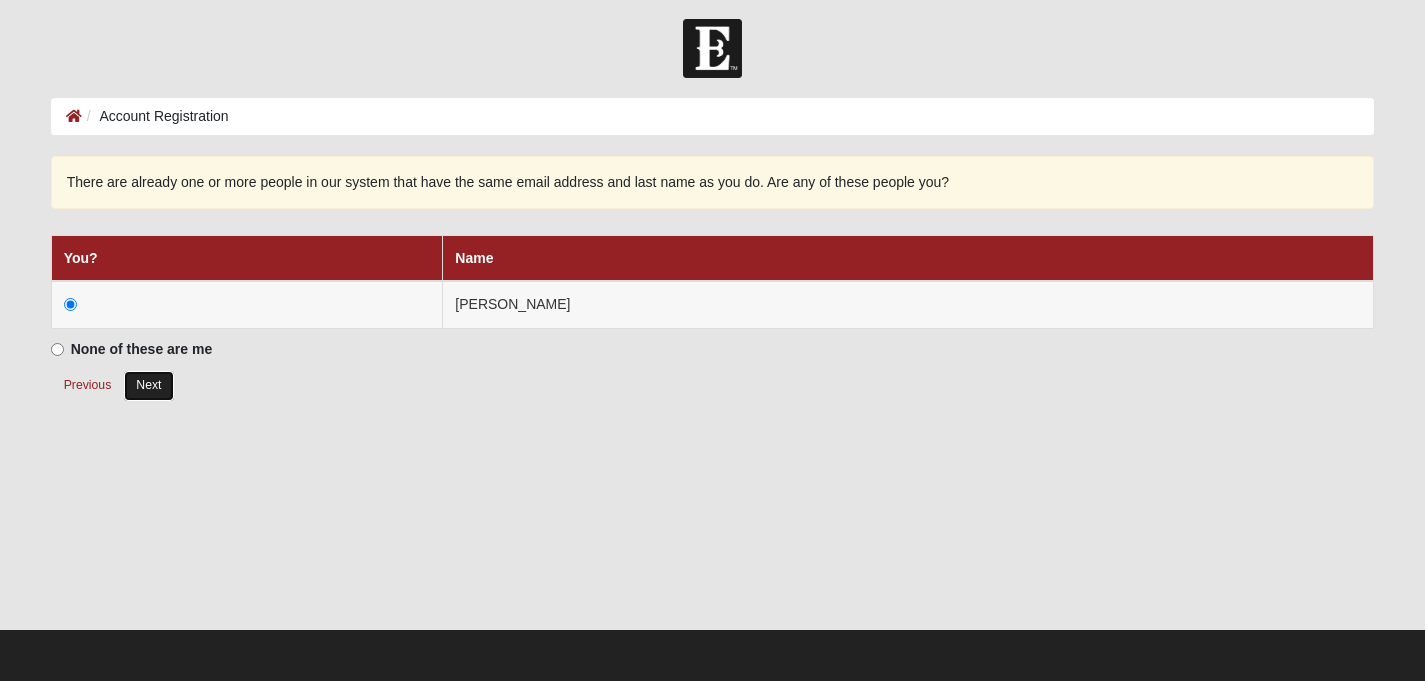 click on "Next" at bounding box center (148, 385) 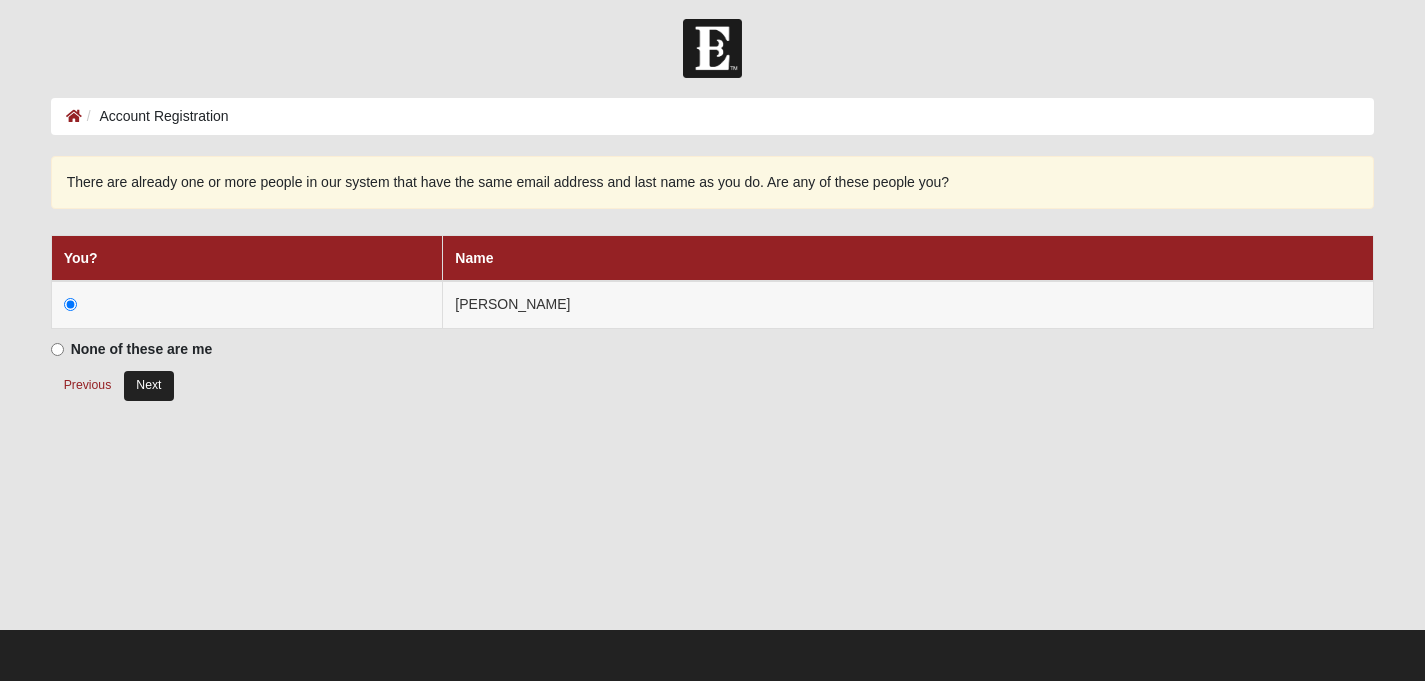 radio on "true" 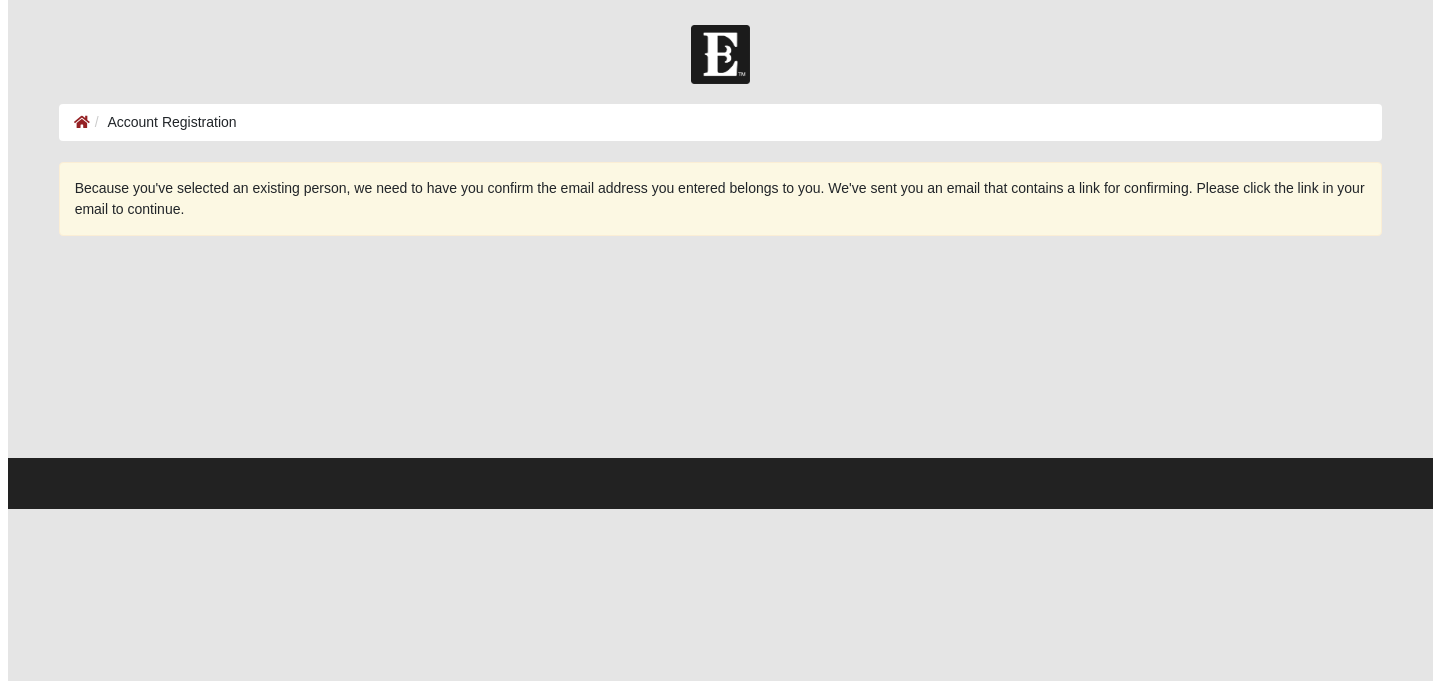 scroll, scrollTop: 0, scrollLeft: 0, axis: both 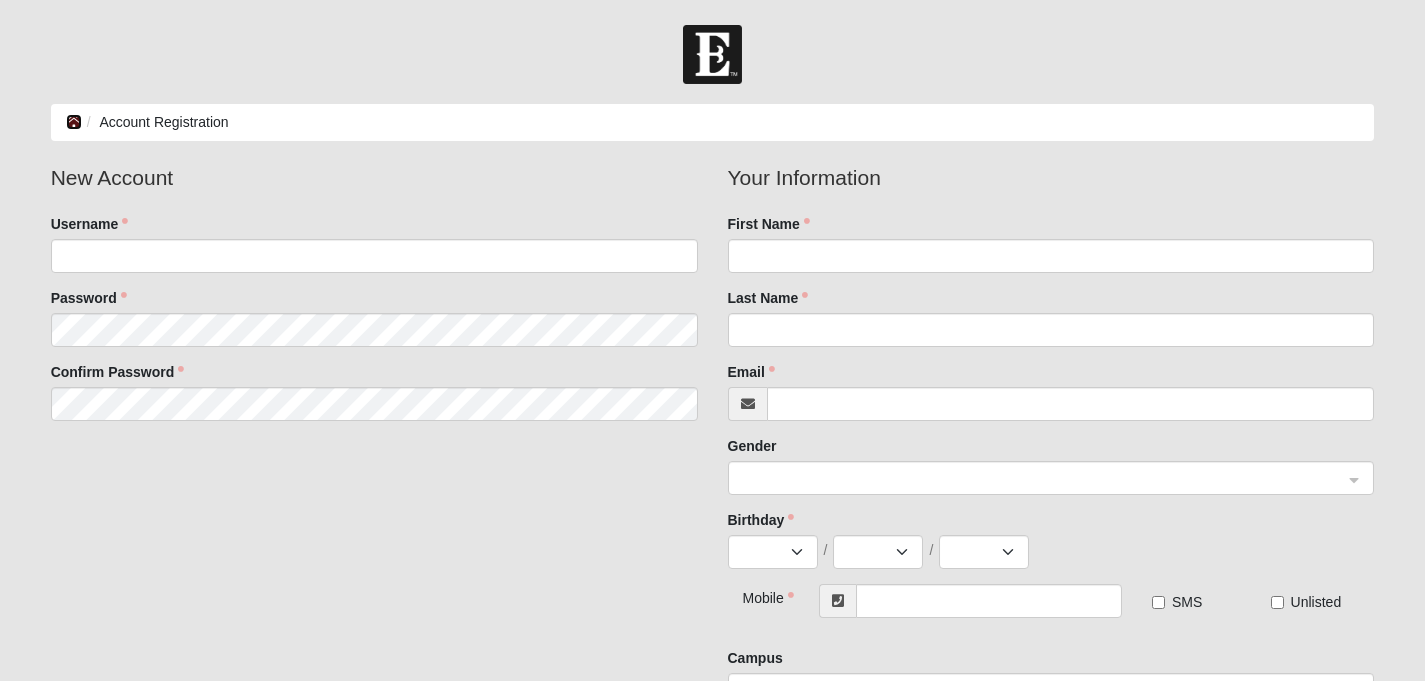 click at bounding box center [74, 122] 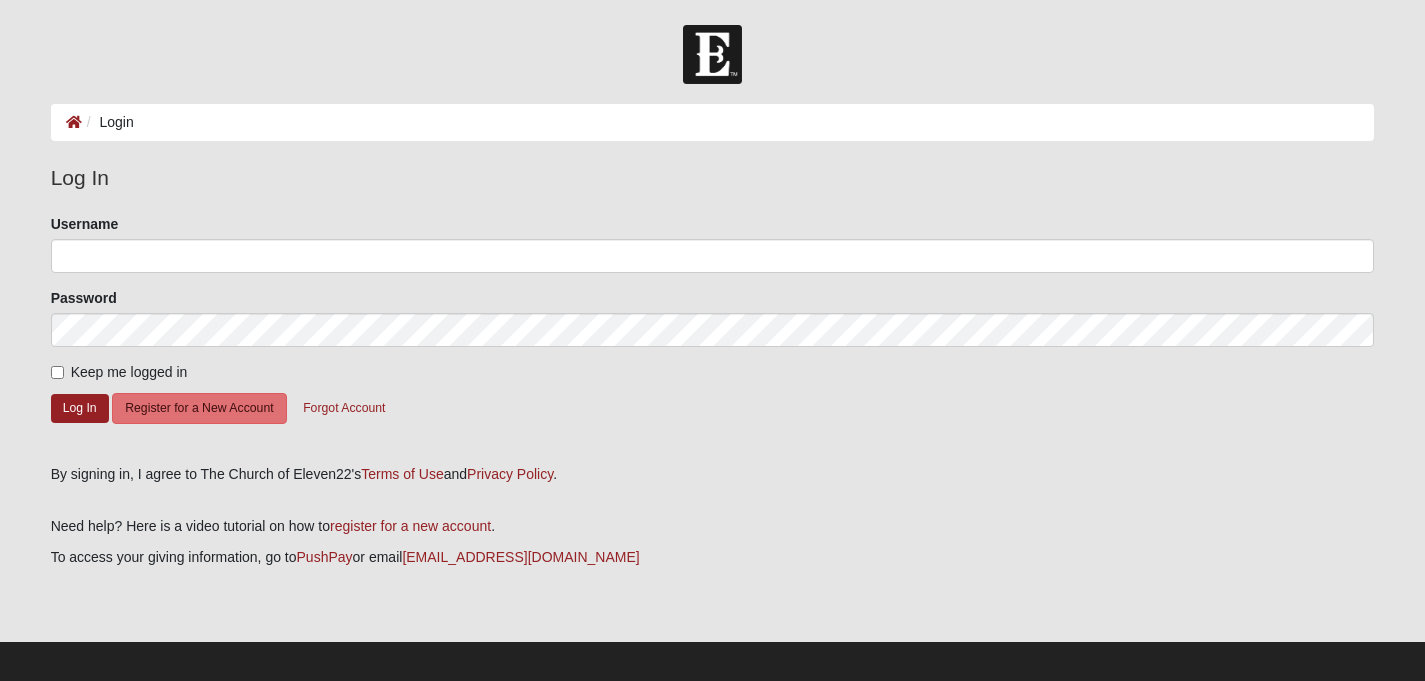 scroll, scrollTop: 0, scrollLeft: 0, axis: both 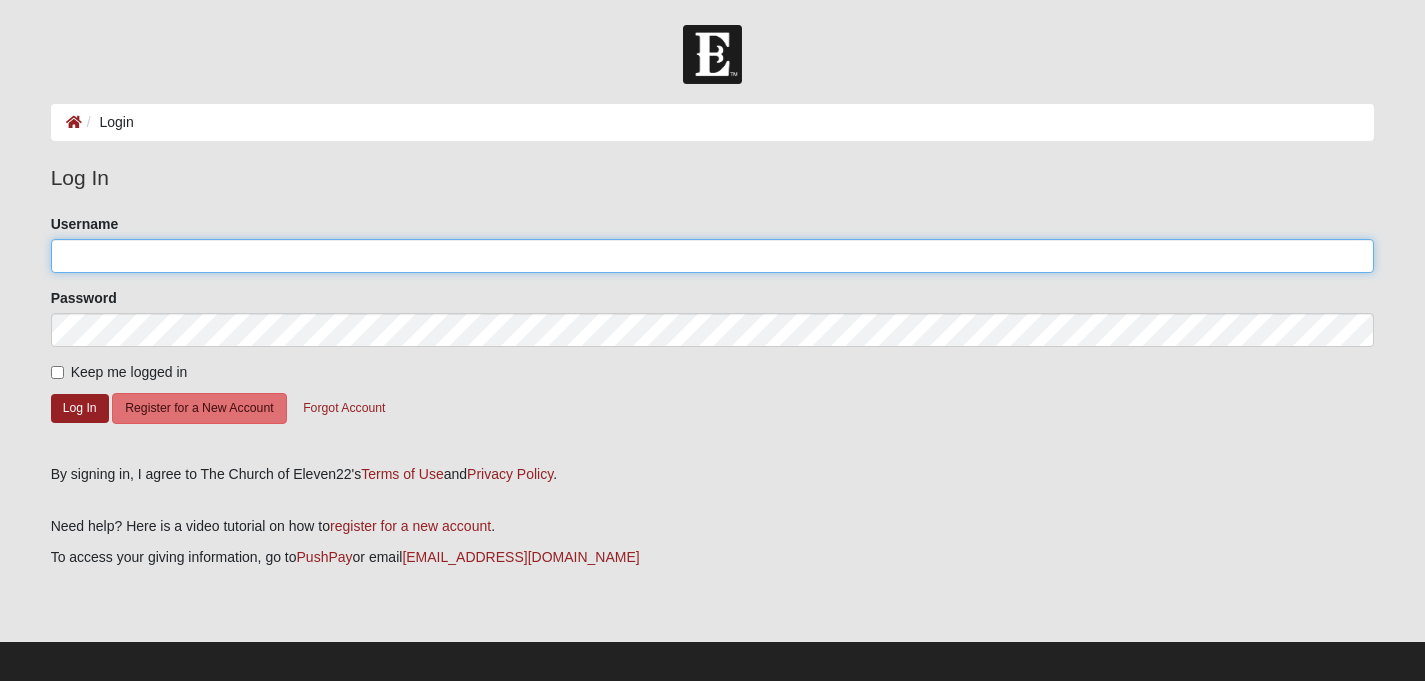 click on "Username" 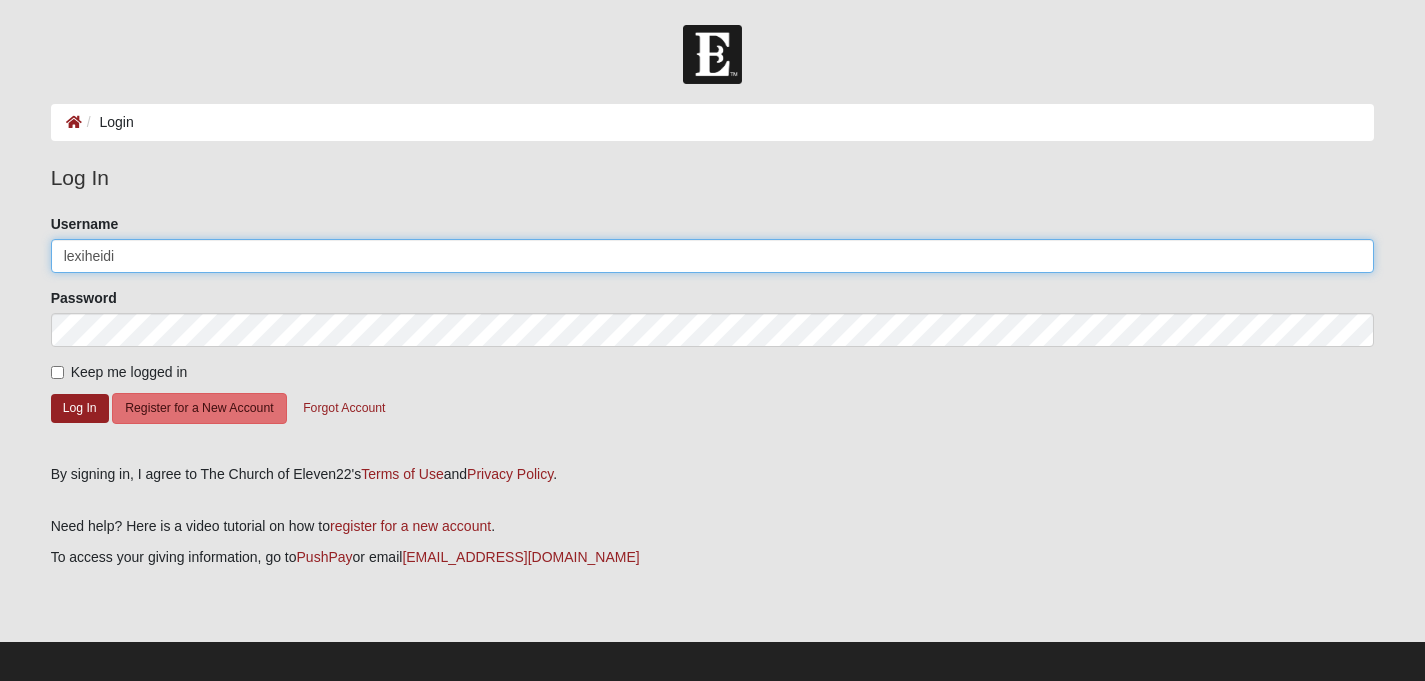 type on "lexiheidi" 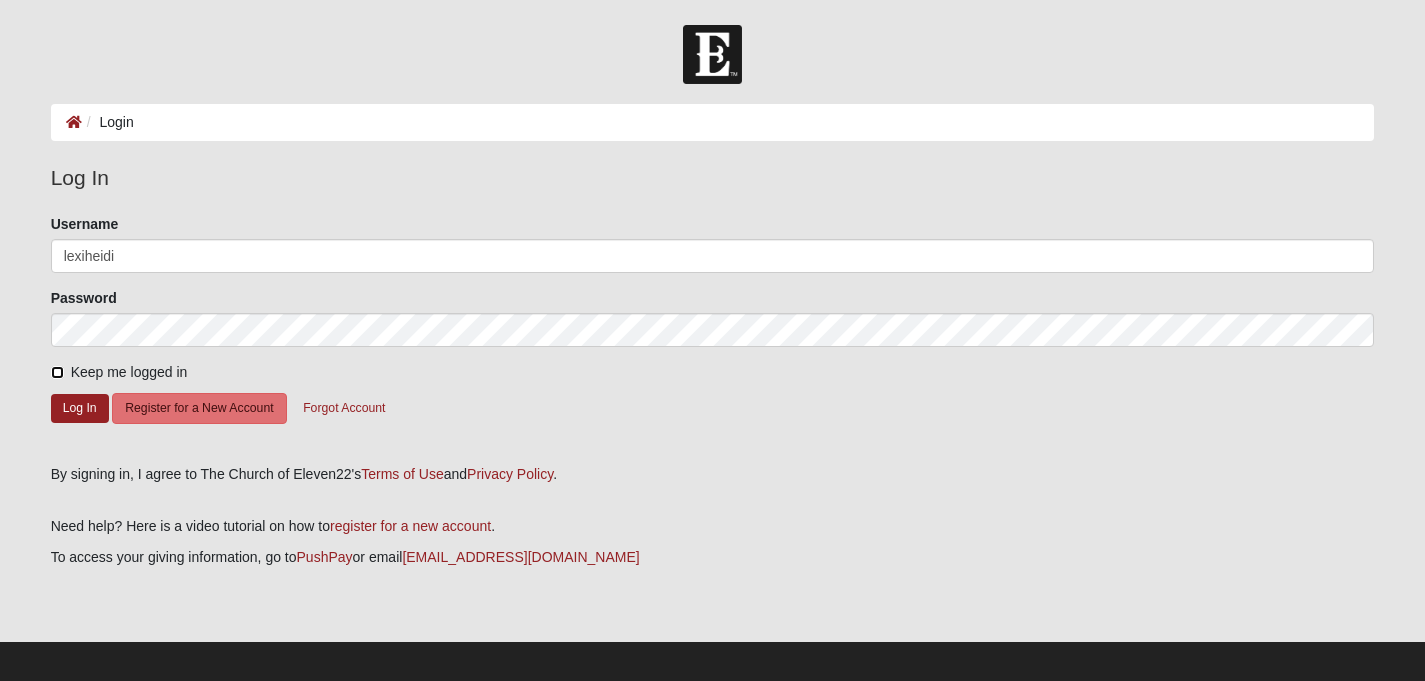 click on "Keep me logged in" at bounding box center (57, 372) 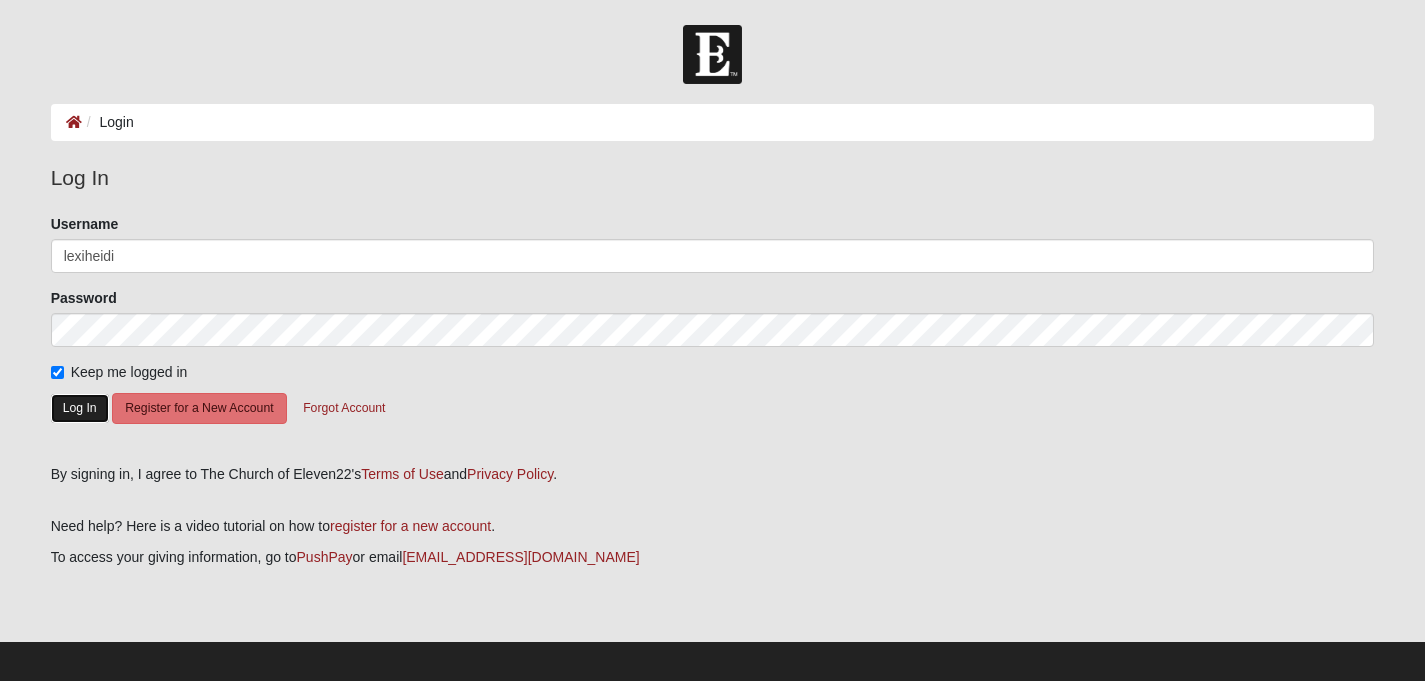 click on "Log In" 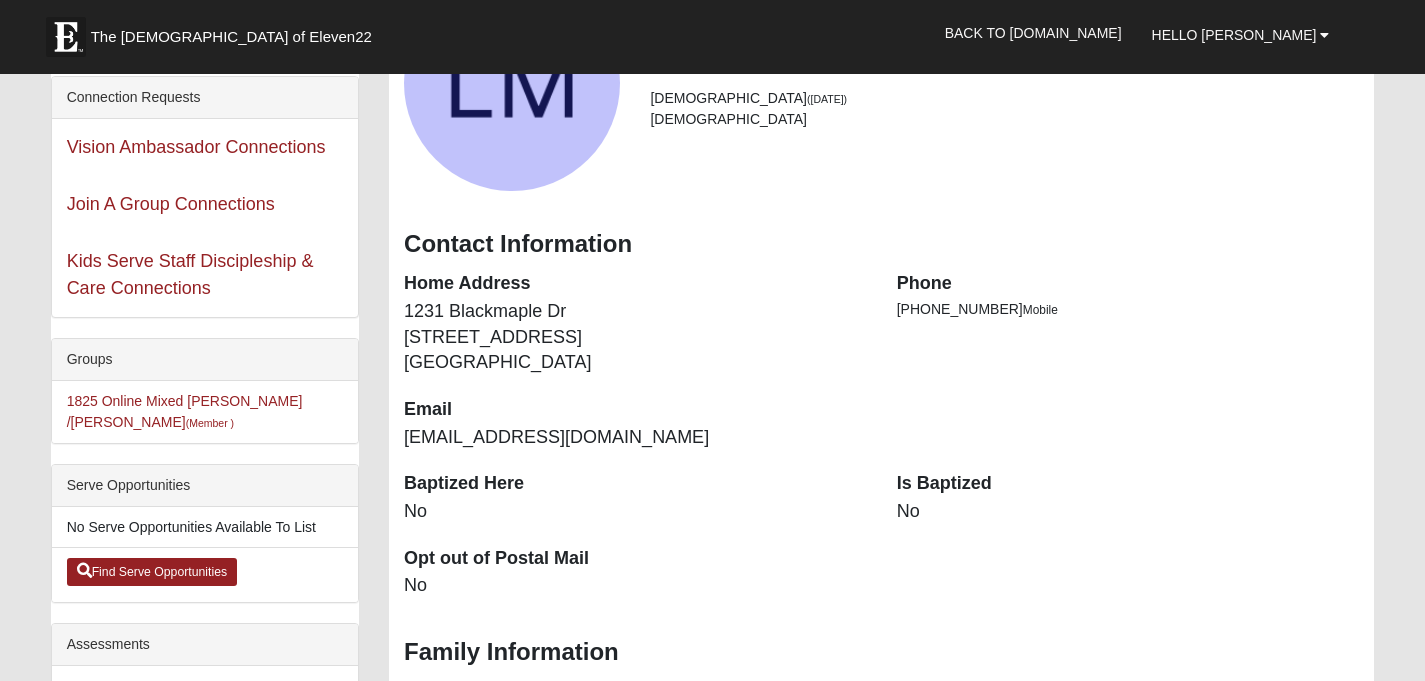 scroll, scrollTop: 0, scrollLeft: 0, axis: both 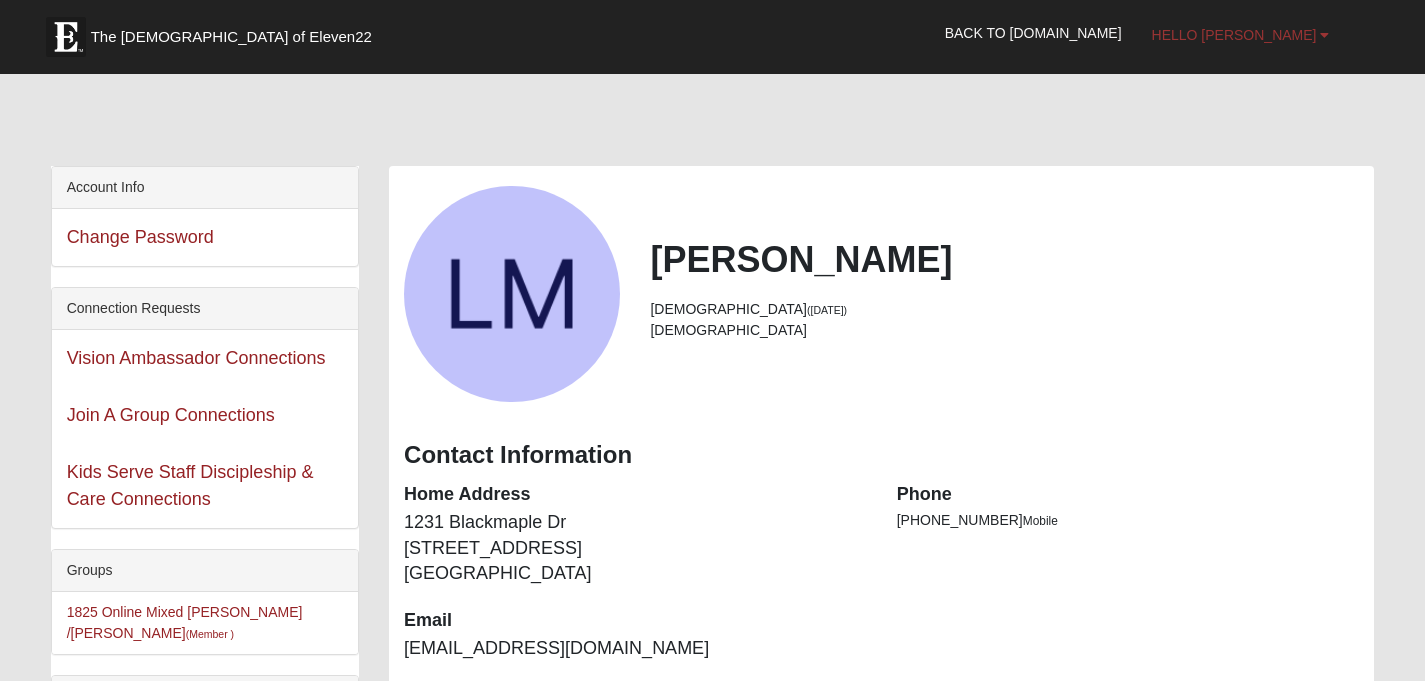 click on "Hello [PERSON_NAME]" at bounding box center (1234, 35) 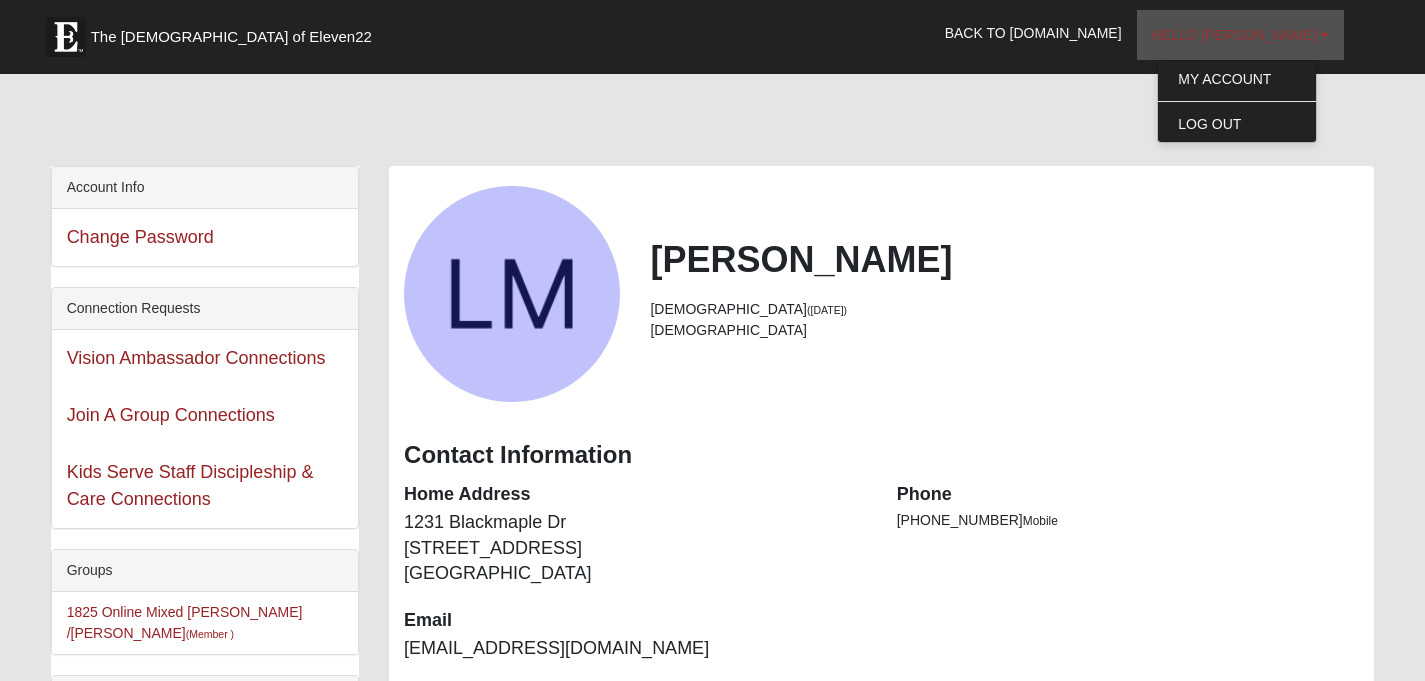 click on "Hello [PERSON_NAME]" at bounding box center [1234, 35] 